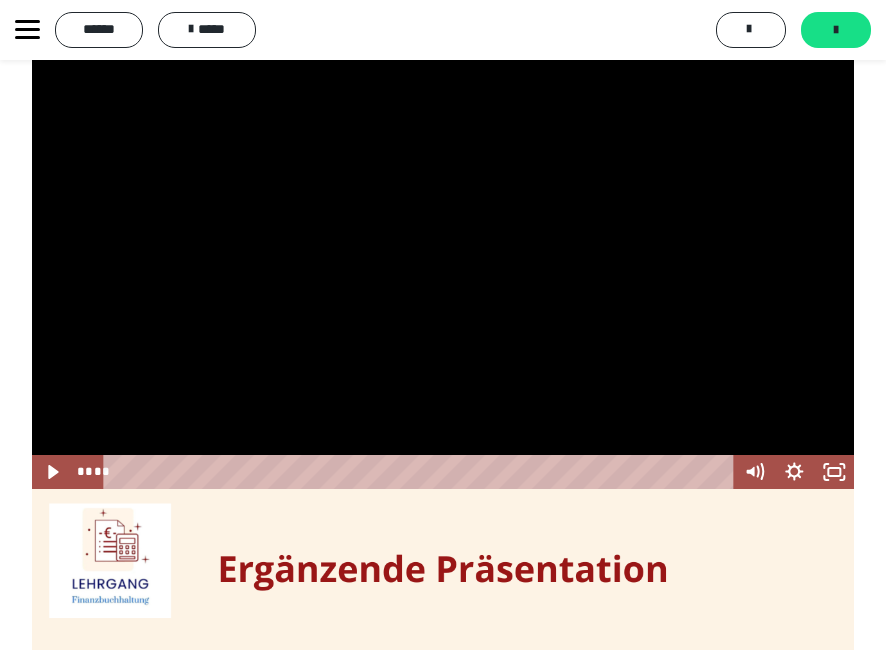 scroll, scrollTop: 0, scrollLeft: 0, axis: both 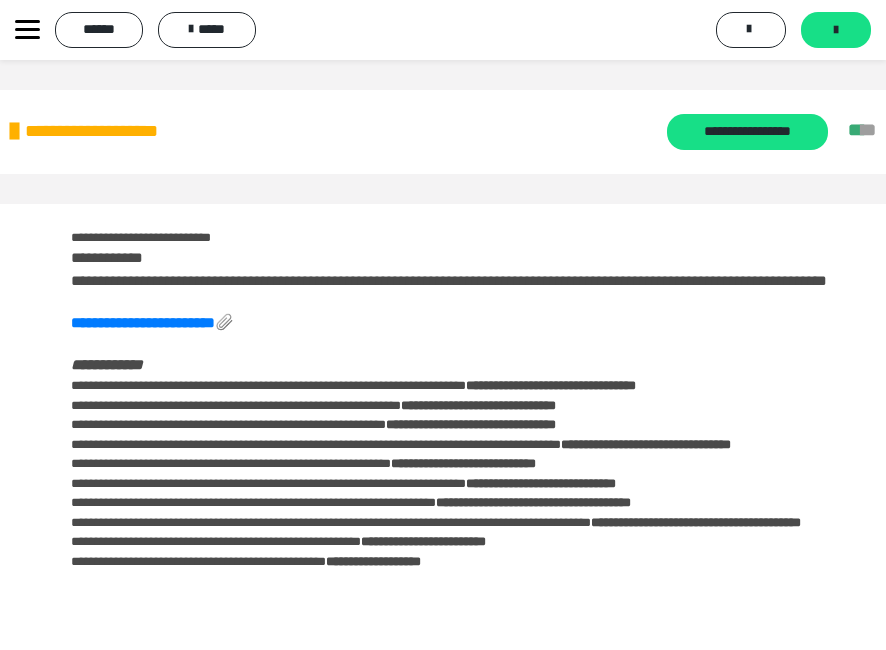 click on "**********" at bounding box center (151, 30) 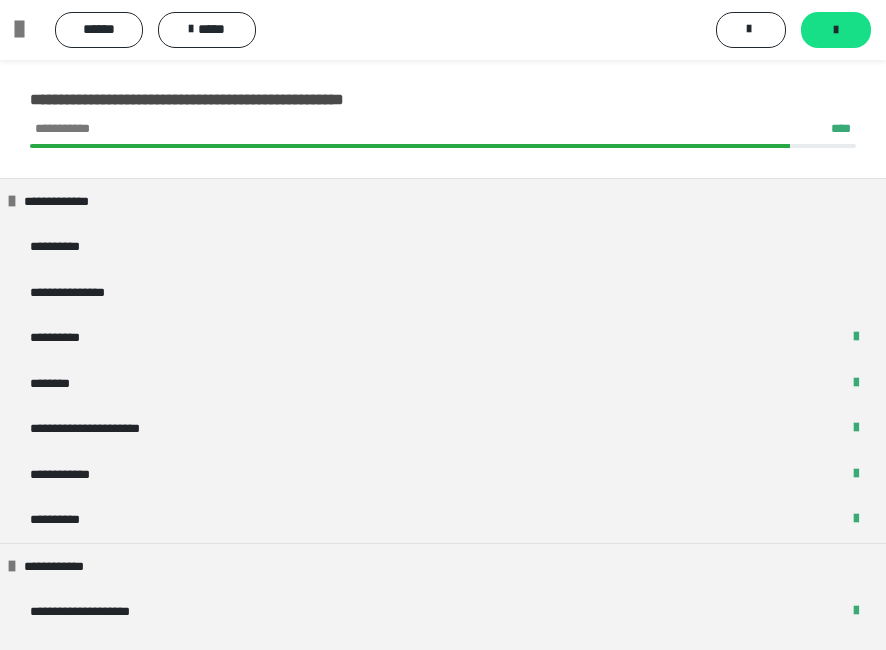 click on "*******" at bounding box center (58, 1070) 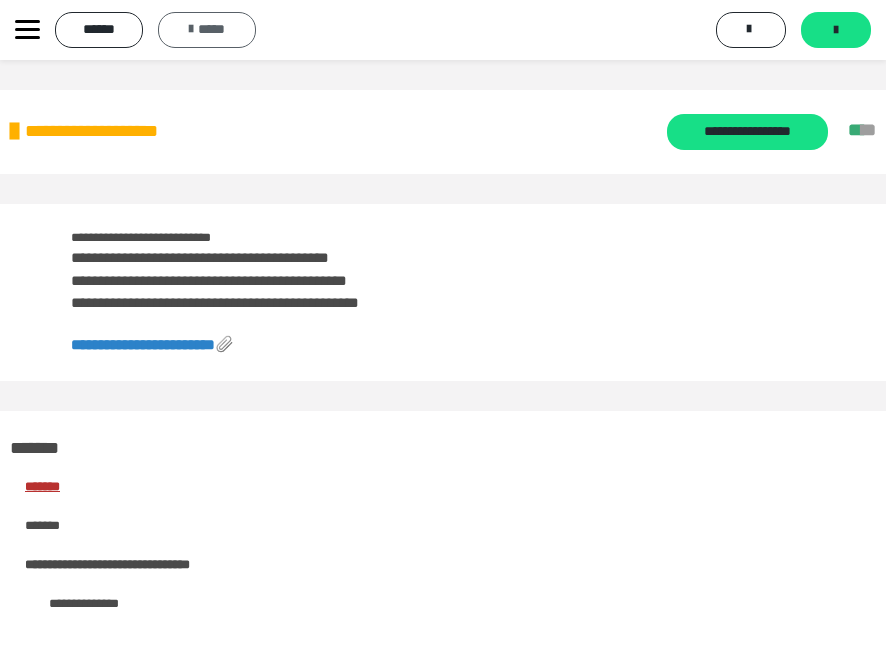 click on "*****" at bounding box center [207, 30] 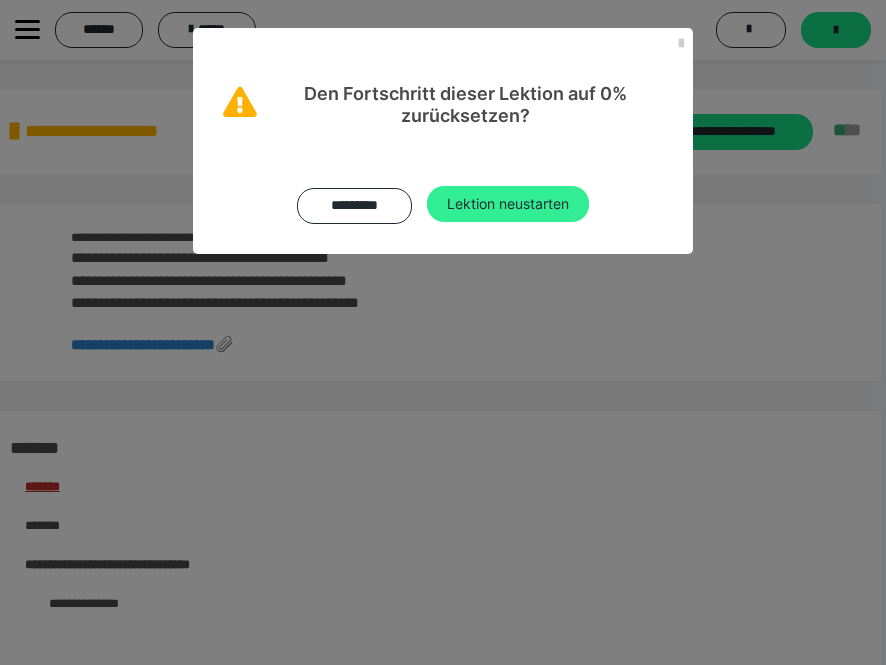 click on "Lektion neustarten" at bounding box center [508, 204] 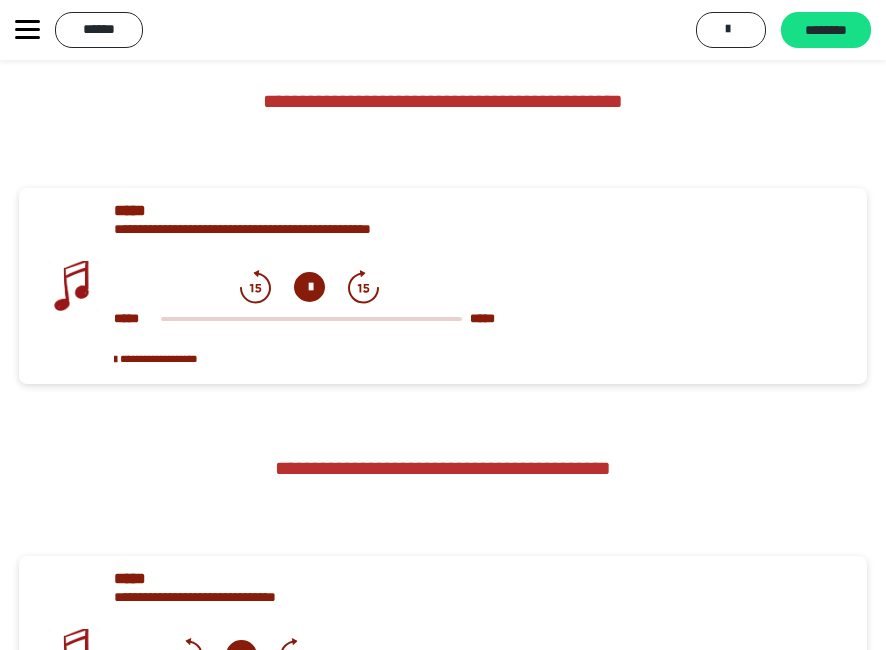 scroll, scrollTop: 3640, scrollLeft: 0, axis: vertical 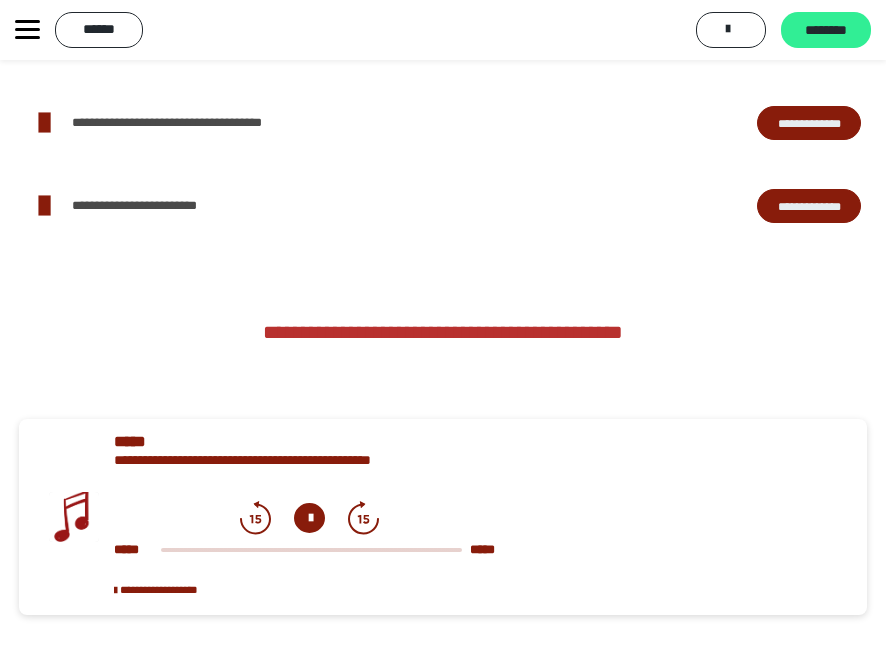 click on "********" at bounding box center (826, 31) 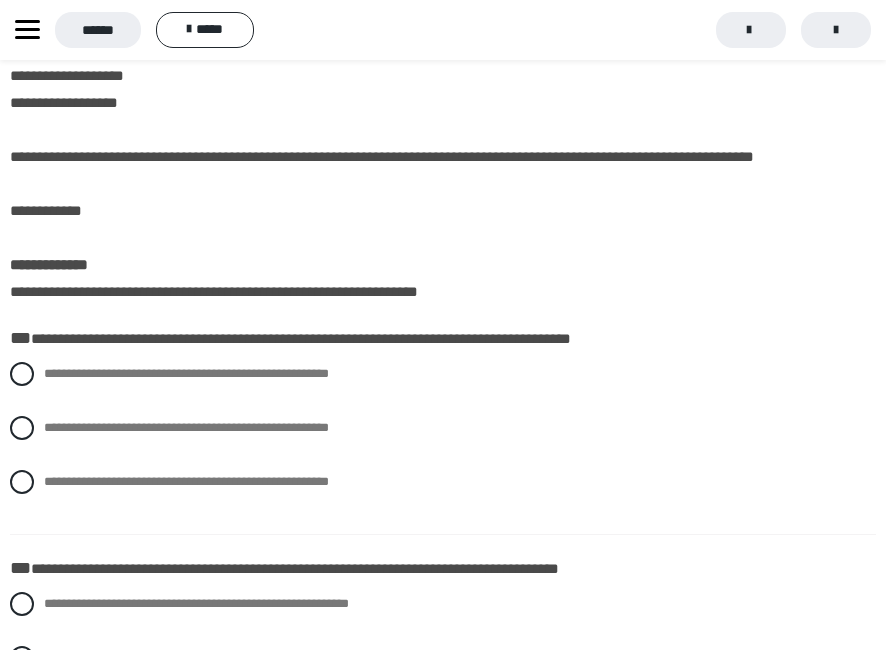scroll, scrollTop: 0, scrollLeft: 0, axis: both 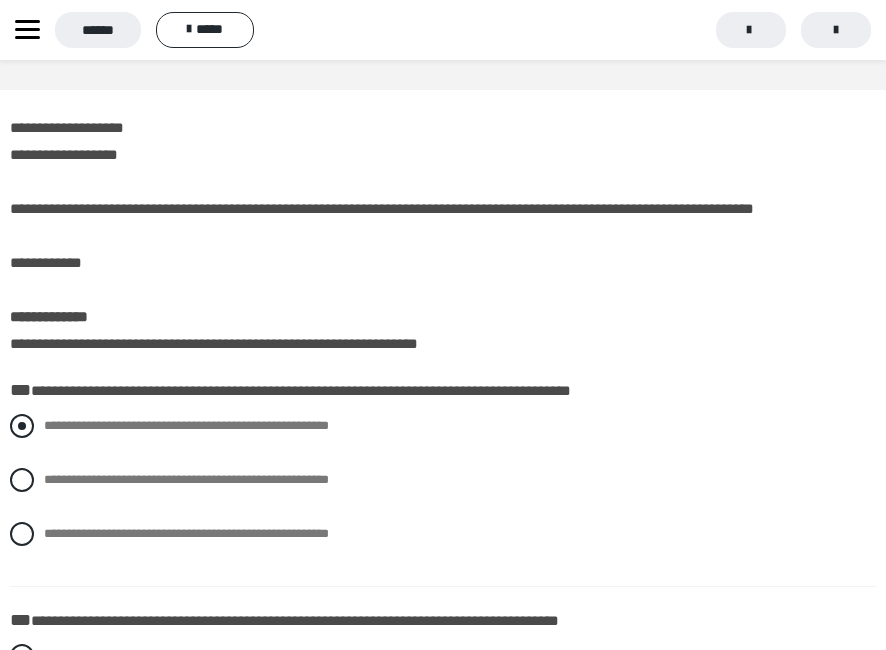 click at bounding box center [22, 426] 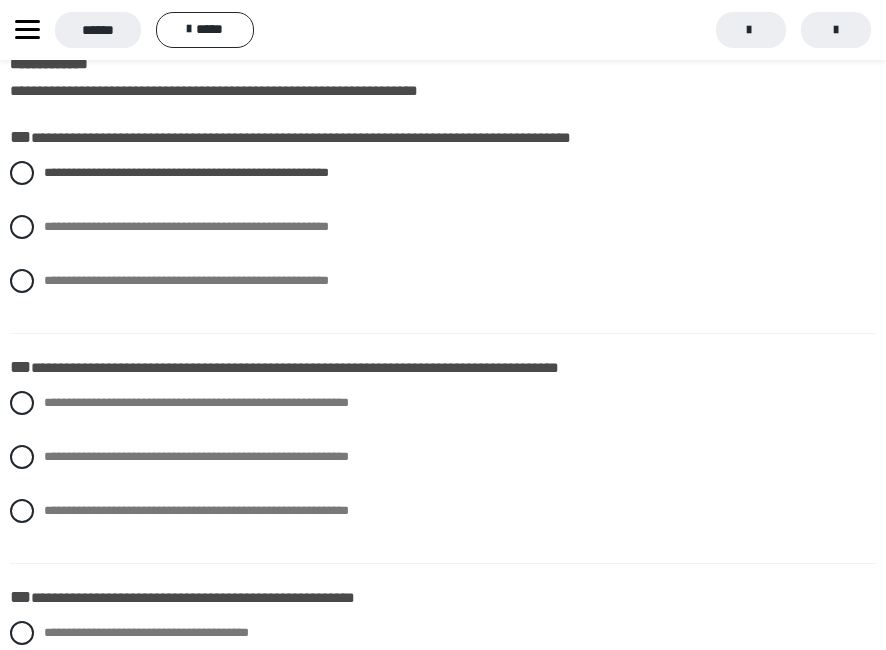 scroll, scrollTop: 300, scrollLeft: 0, axis: vertical 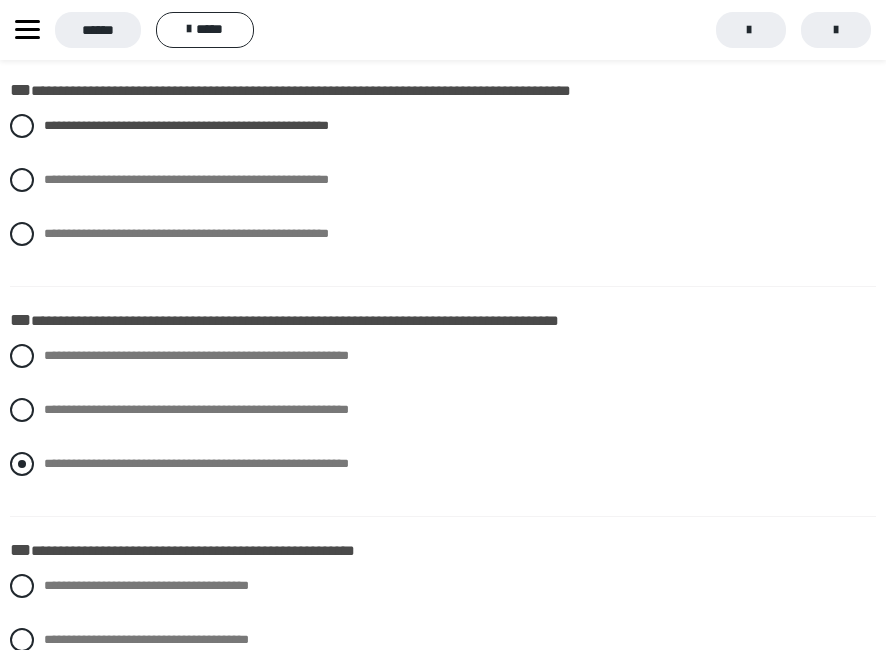 drag, startPoint x: 22, startPoint y: 462, endPoint x: 69, endPoint y: 461, distance: 47.010635 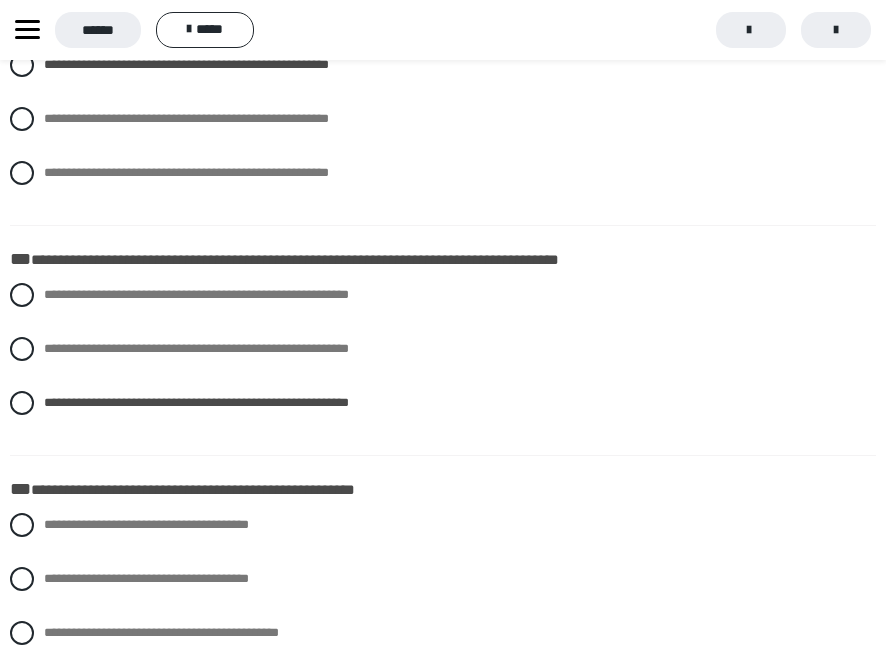 scroll, scrollTop: 500, scrollLeft: 0, axis: vertical 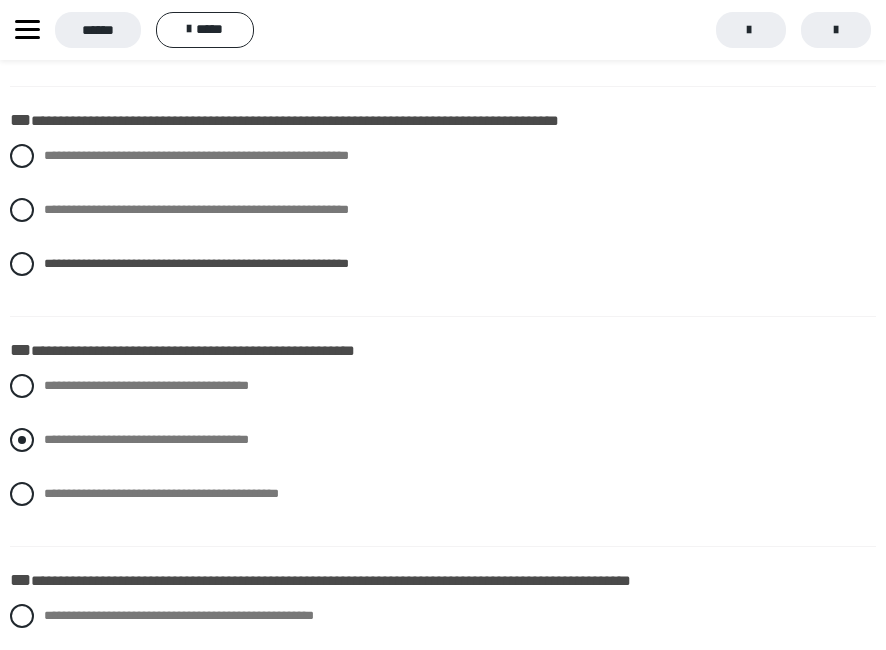 click at bounding box center [22, 440] 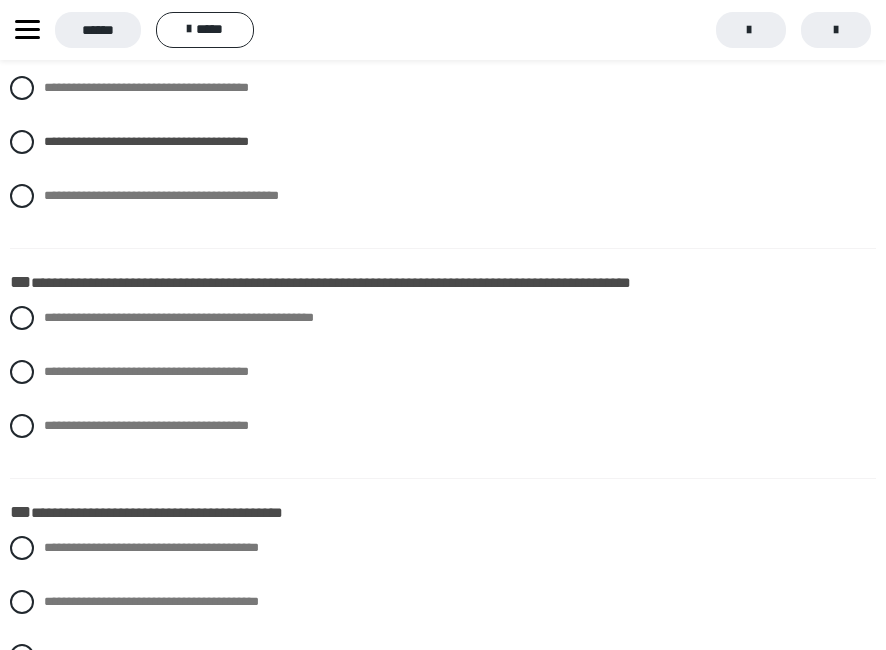 scroll, scrollTop: 800, scrollLeft: 0, axis: vertical 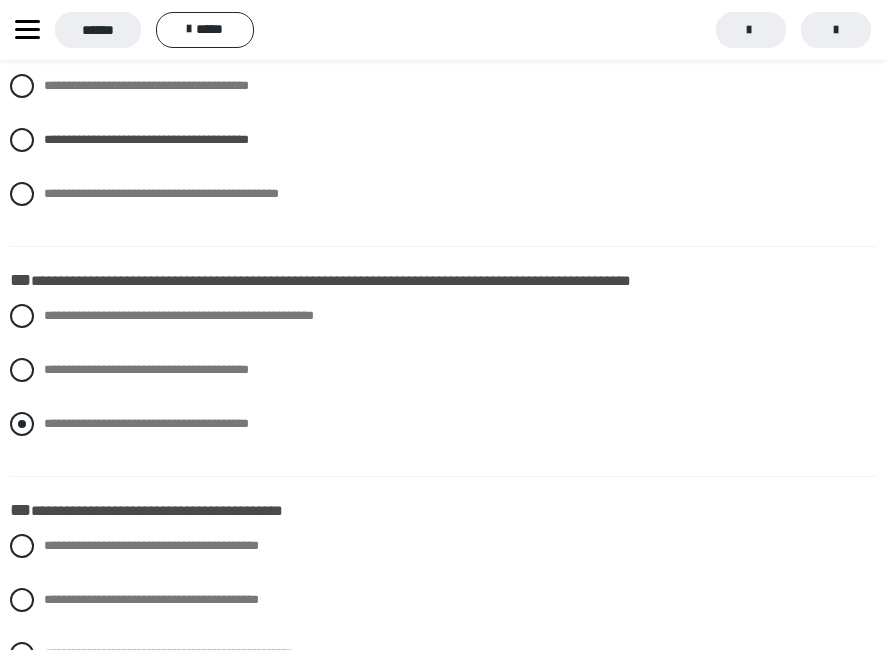 click at bounding box center (22, 424) 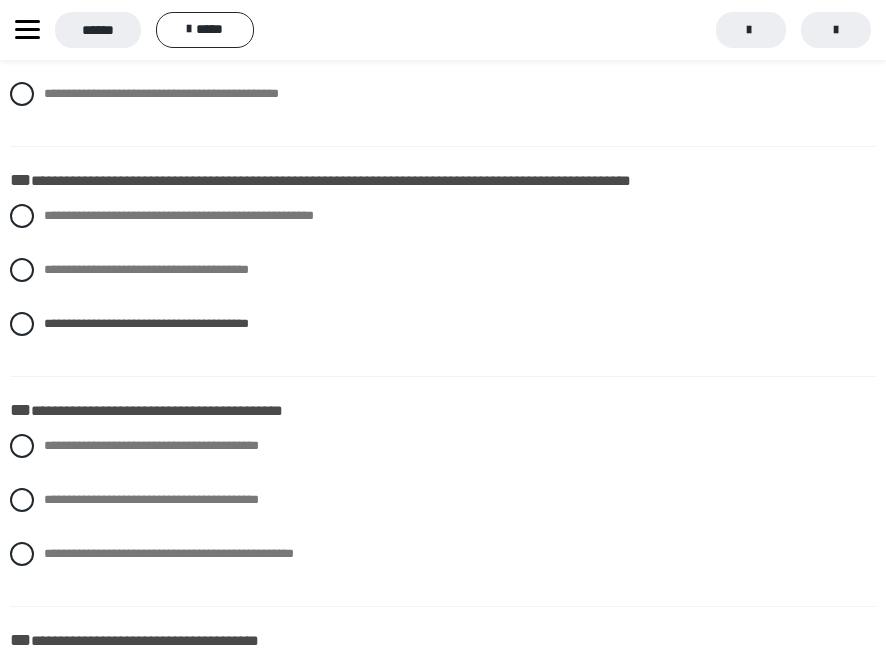 scroll, scrollTop: 1000, scrollLeft: 0, axis: vertical 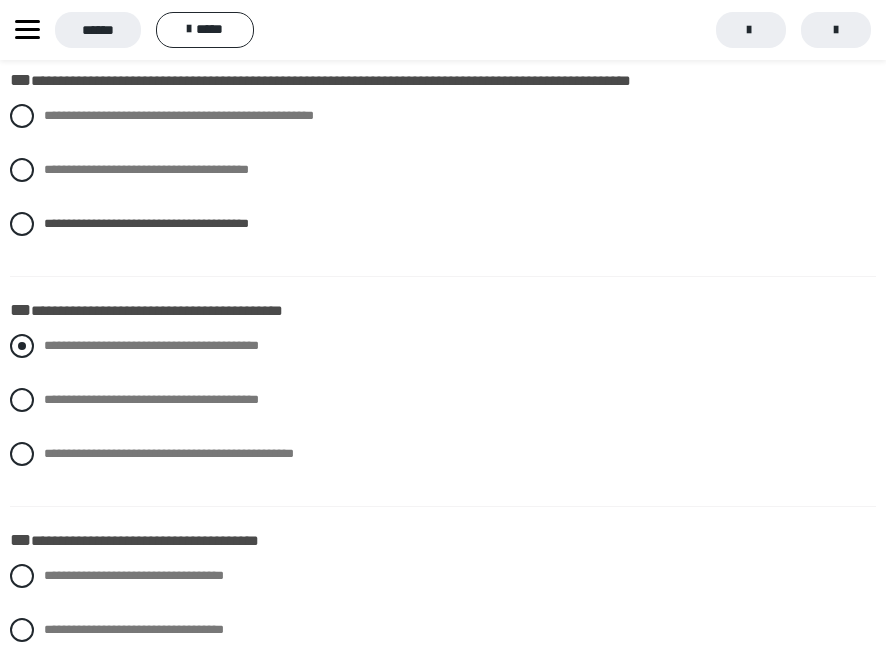 click at bounding box center [22, 346] 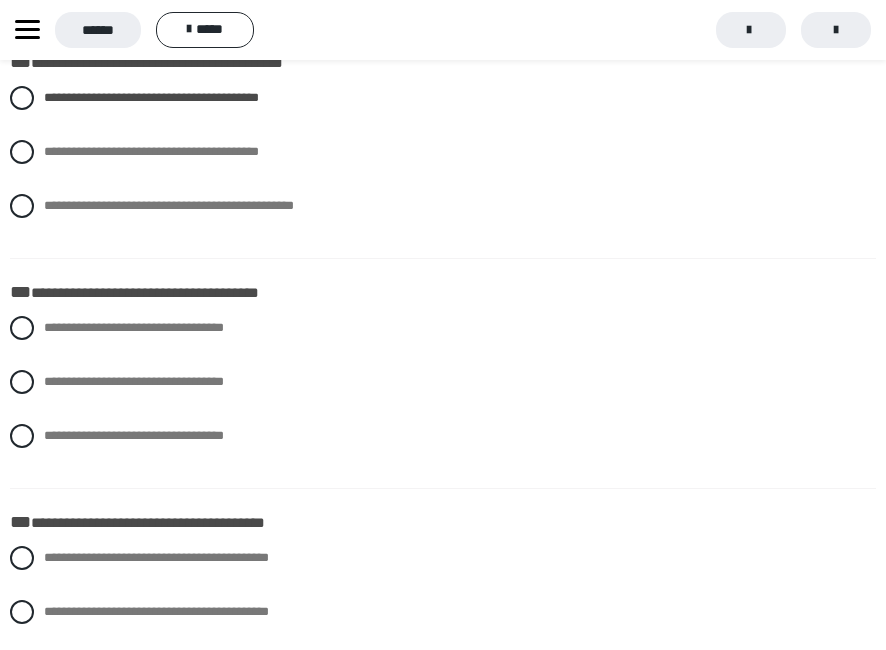 scroll, scrollTop: 1300, scrollLeft: 0, axis: vertical 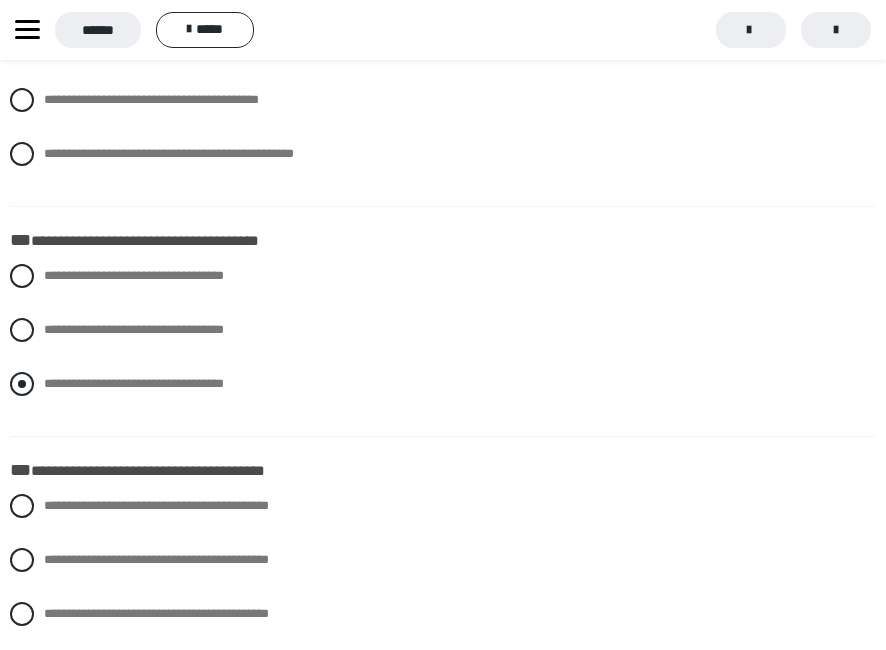 click at bounding box center (22, 384) 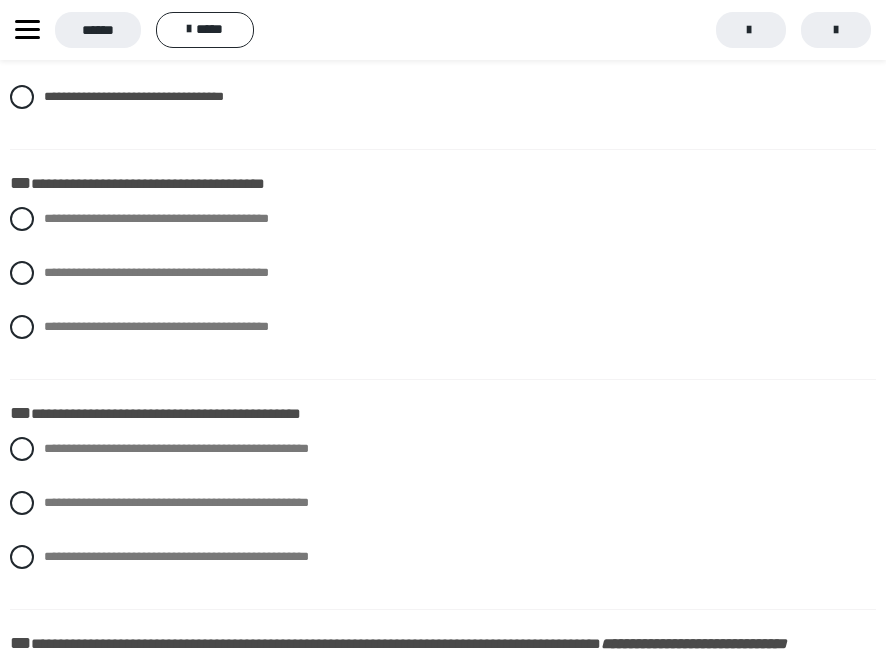 scroll, scrollTop: 1600, scrollLeft: 0, axis: vertical 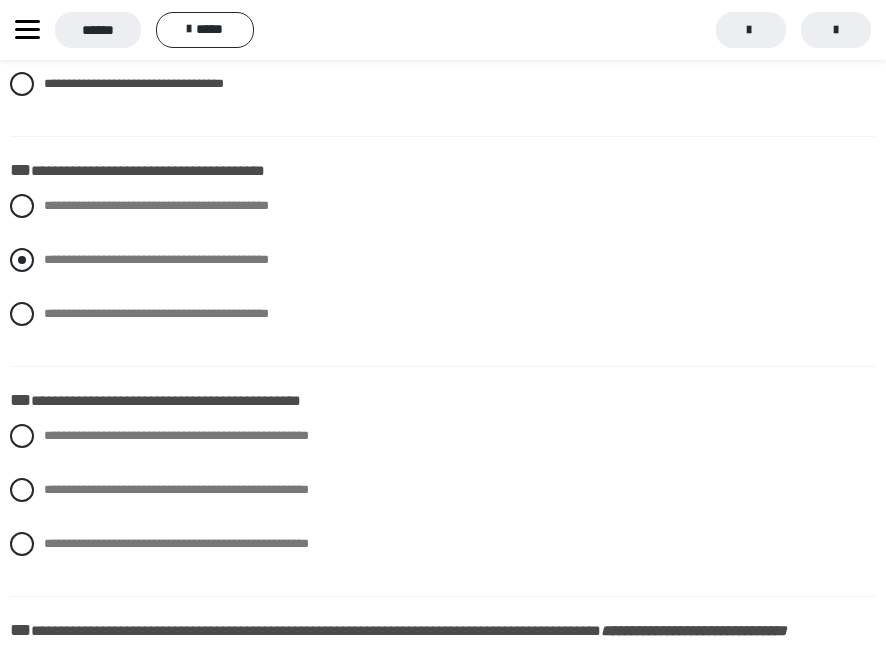 click at bounding box center [22, 260] 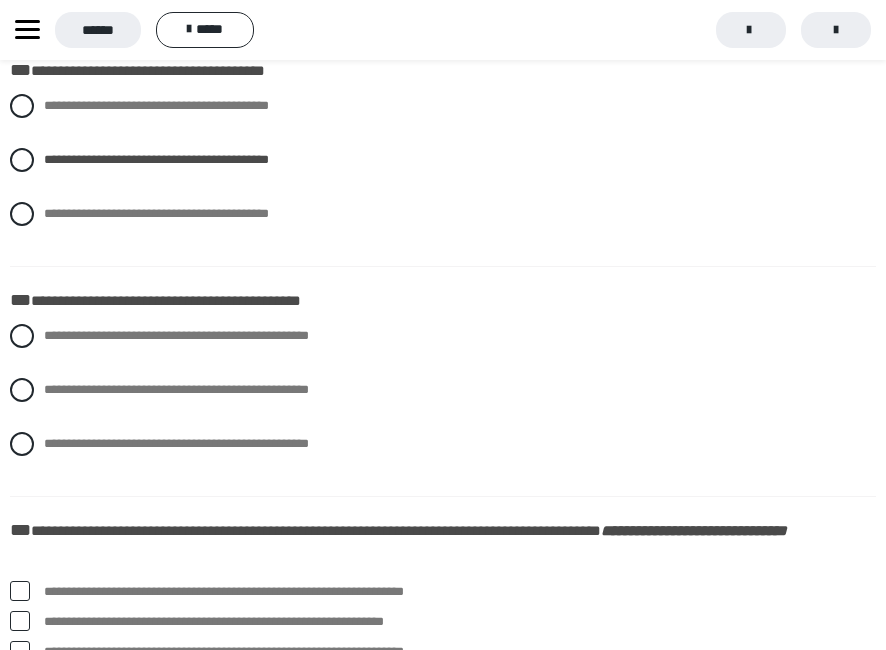 scroll, scrollTop: 1800, scrollLeft: 0, axis: vertical 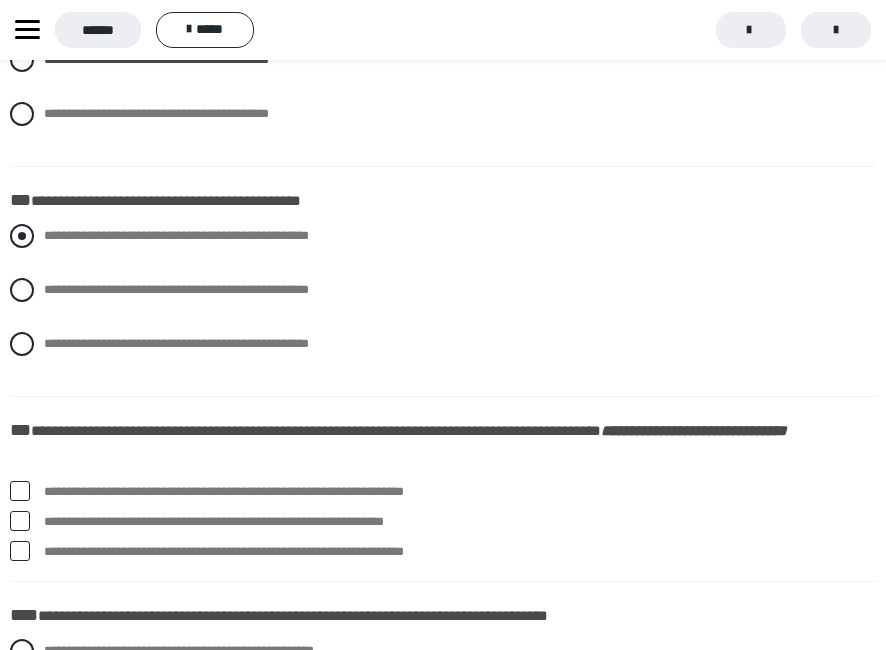 click at bounding box center [22, 236] 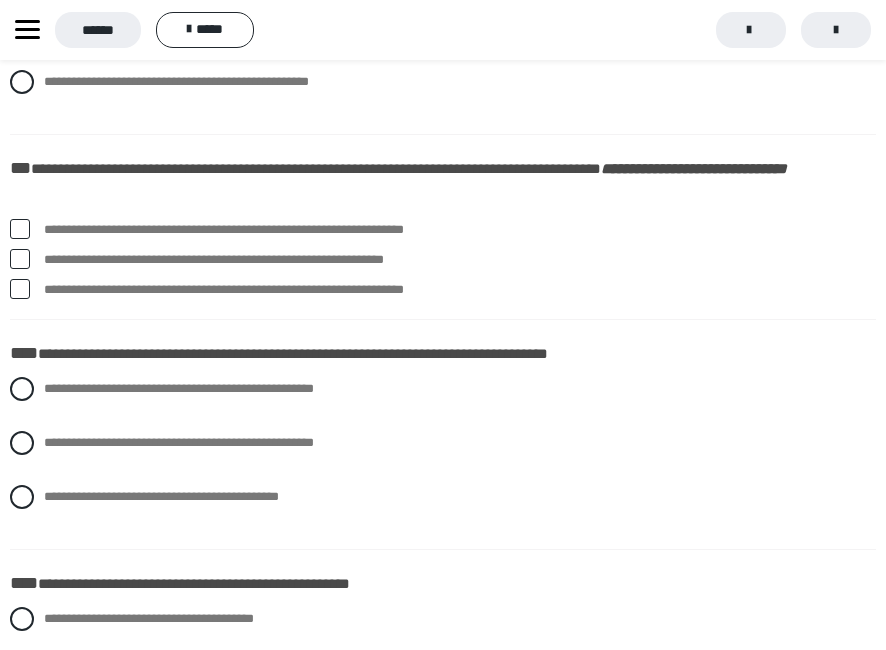 scroll, scrollTop: 2100, scrollLeft: 0, axis: vertical 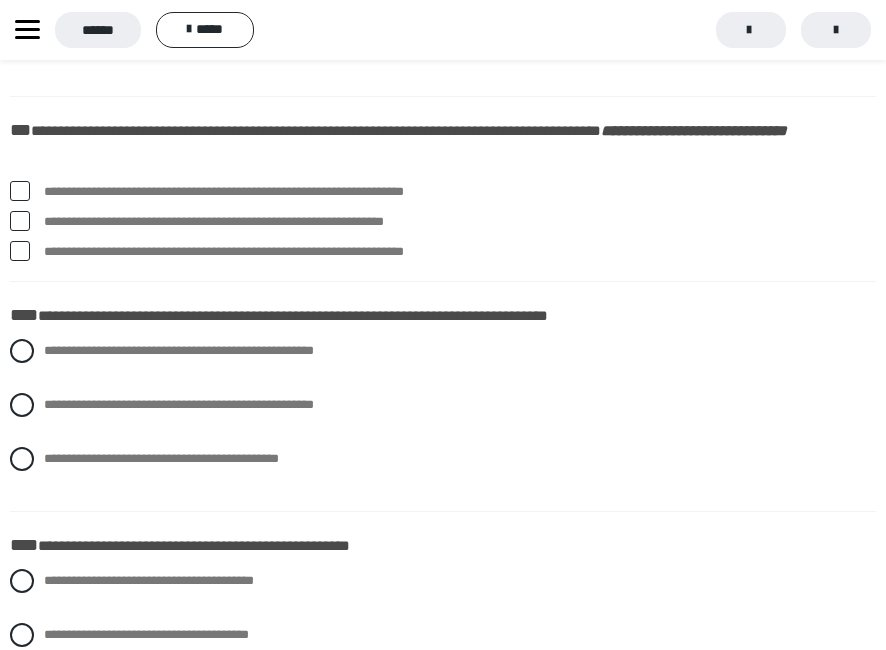 click at bounding box center (20, 221) 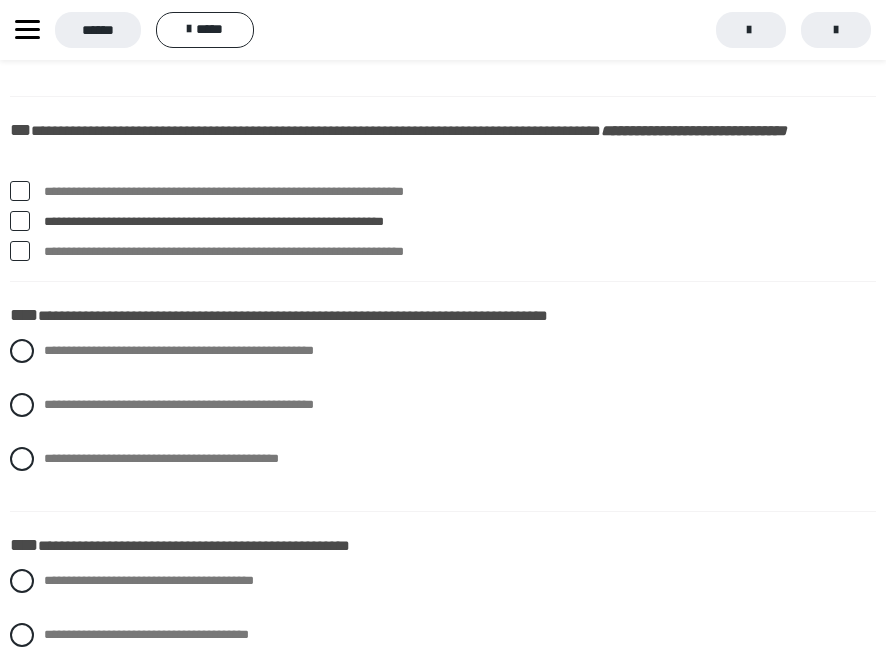 click on "**********" at bounding box center (443, 252) 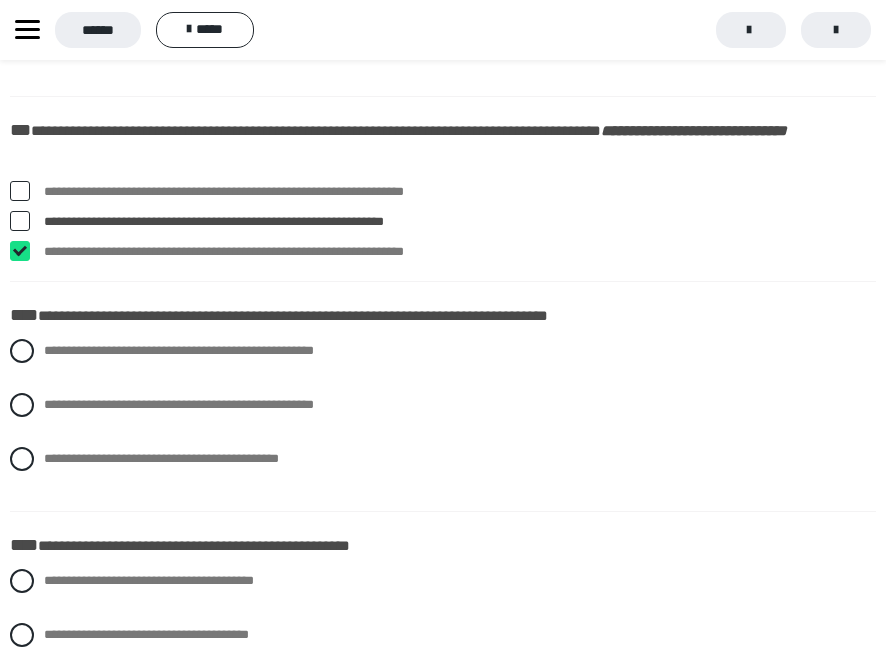checkbox on "****" 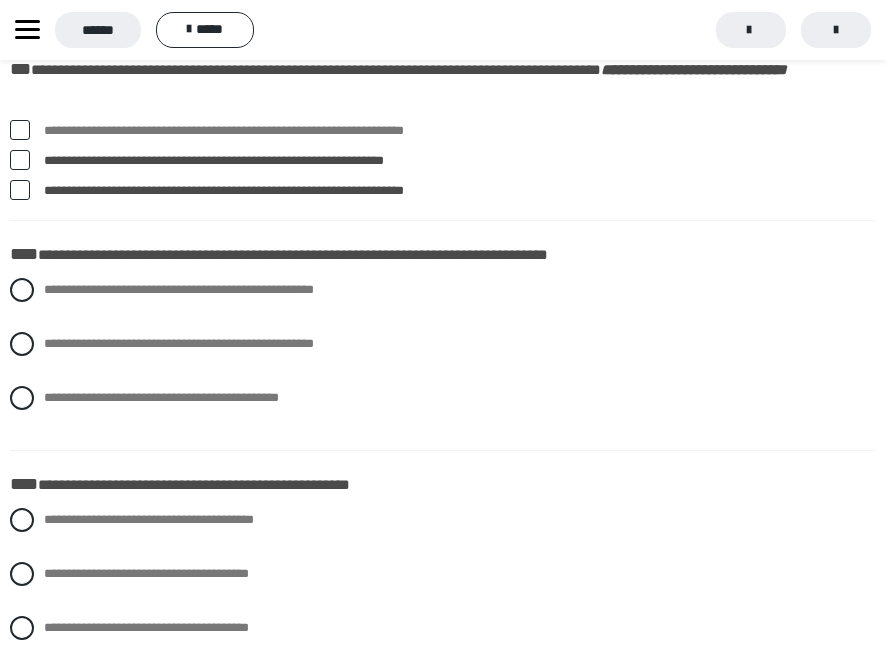 scroll, scrollTop: 2200, scrollLeft: 0, axis: vertical 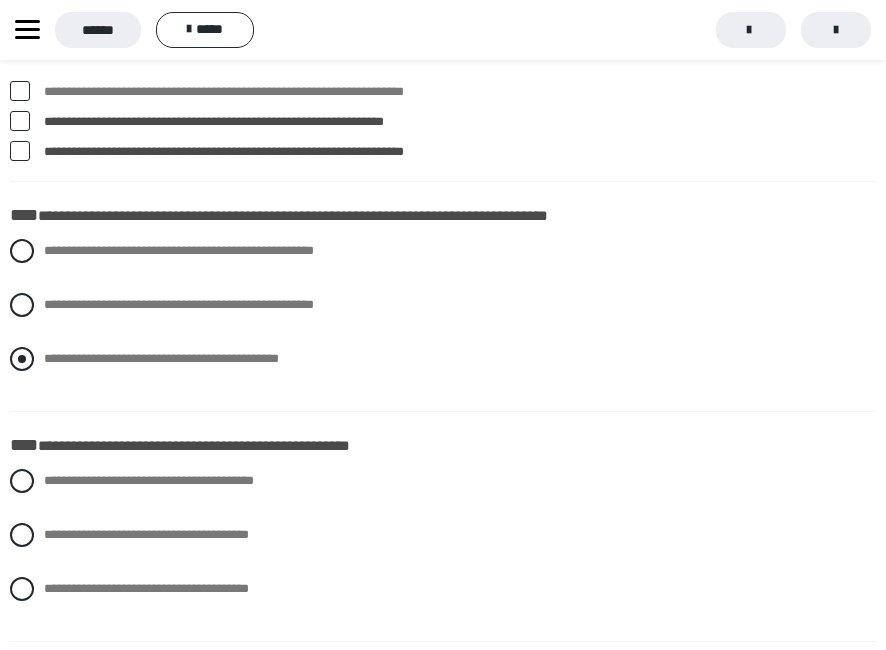 click at bounding box center (22, 359) 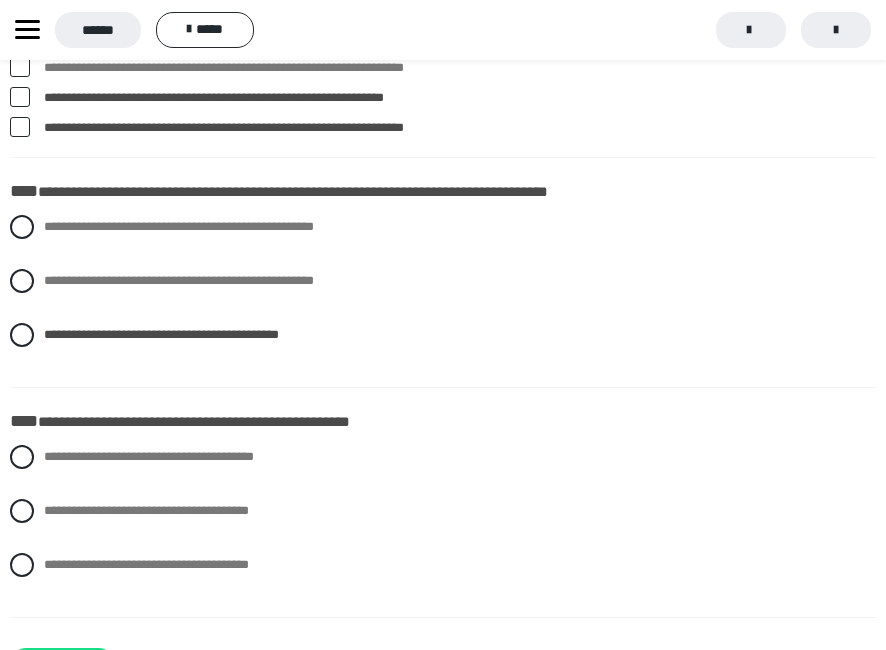 scroll, scrollTop: 2300, scrollLeft: 0, axis: vertical 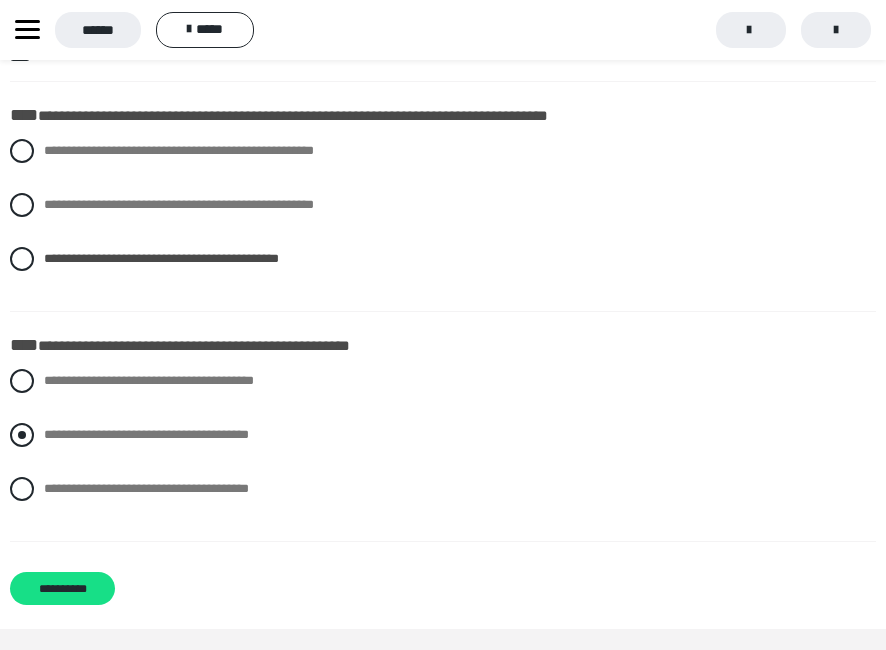 click at bounding box center [22, 435] 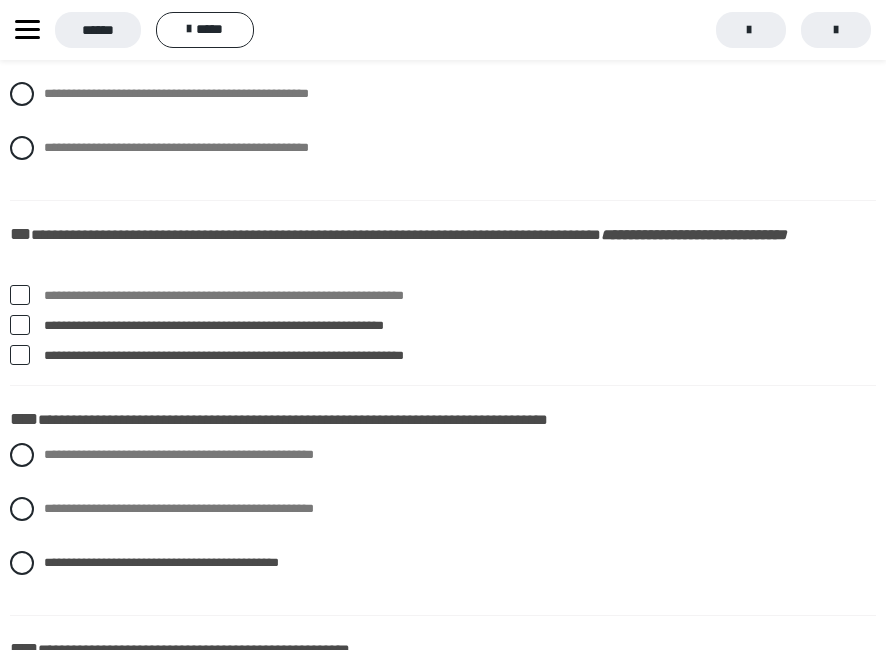 scroll, scrollTop: 2000, scrollLeft: 0, axis: vertical 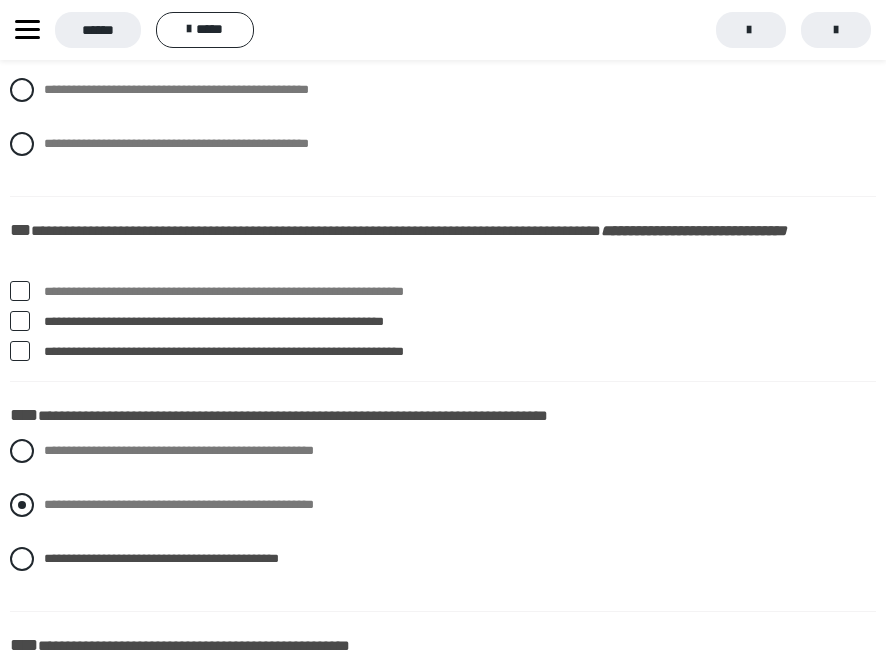 click at bounding box center (22, 505) 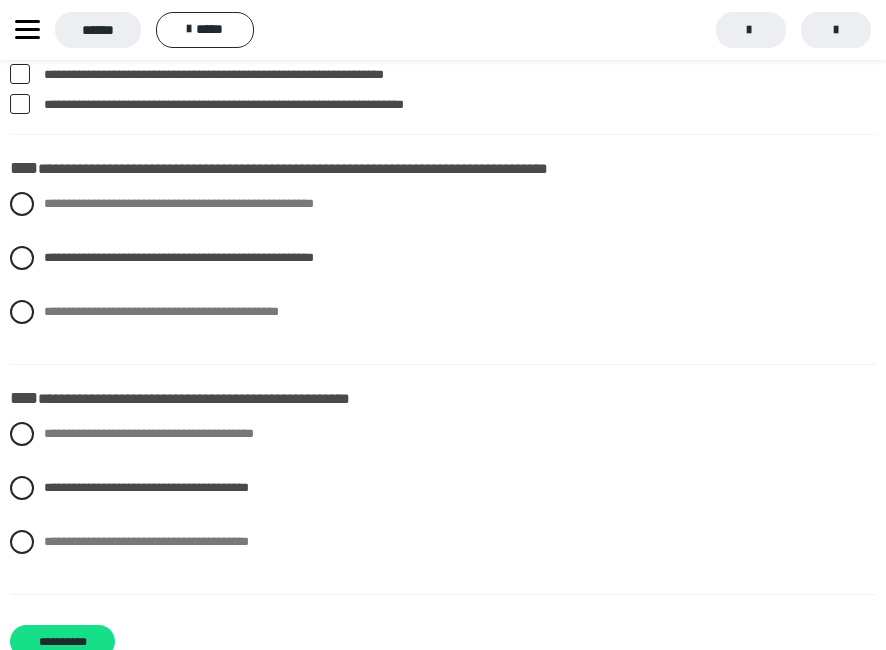 scroll, scrollTop: 2309, scrollLeft: 0, axis: vertical 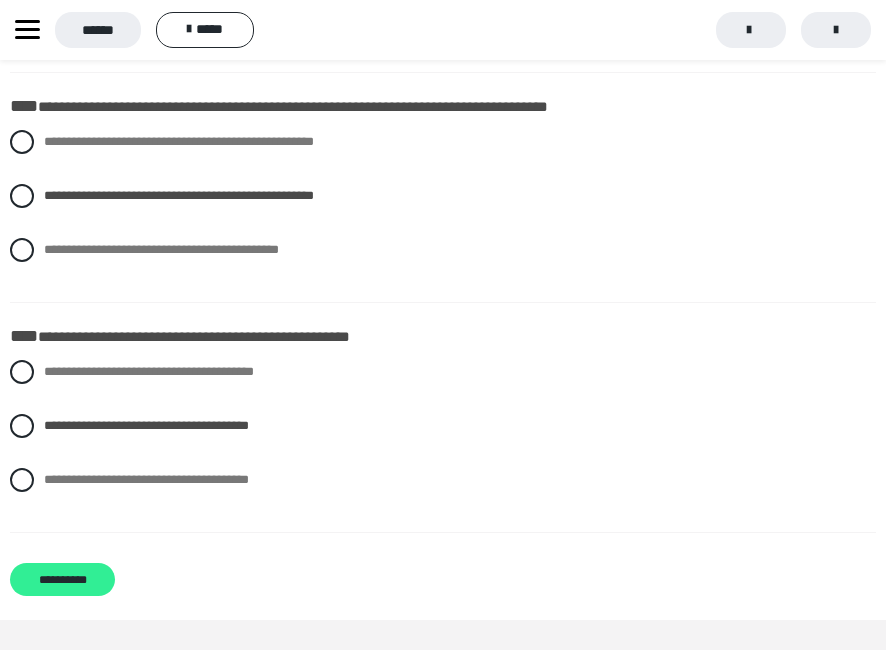 click on "**********" at bounding box center (62, 579) 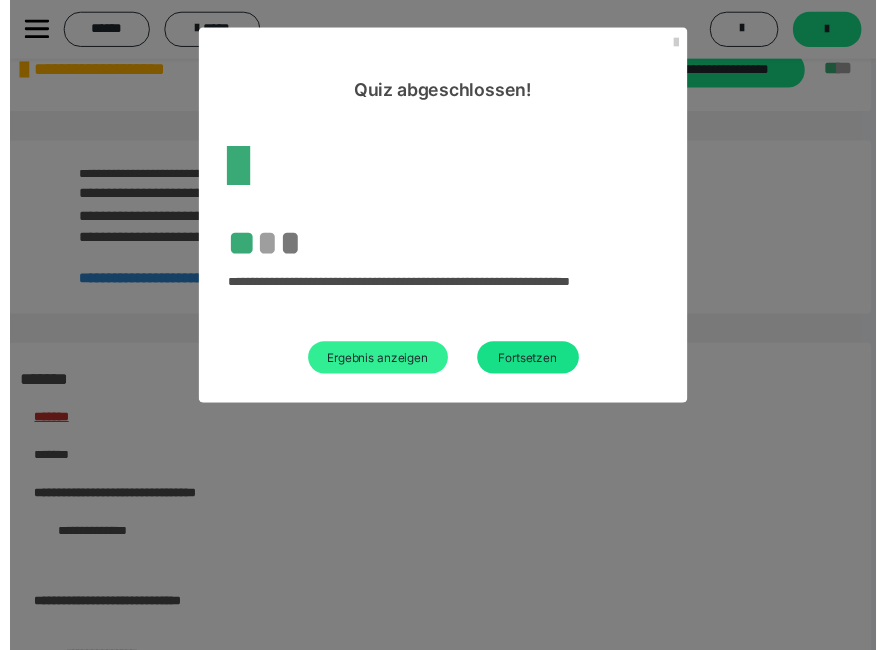 scroll, scrollTop: 2294, scrollLeft: 0, axis: vertical 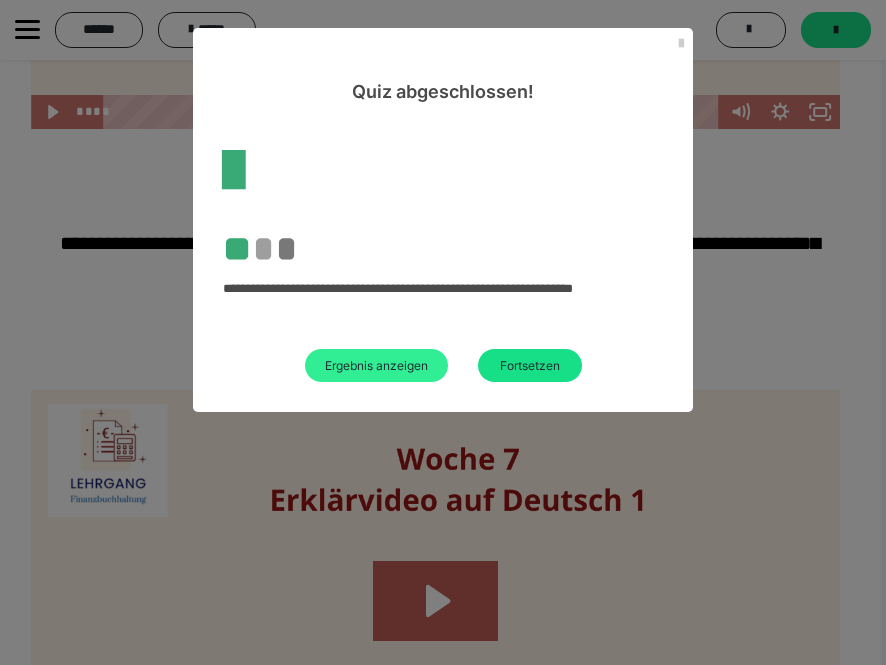 click on "Ergebnis anzeigen" at bounding box center [376, 365] 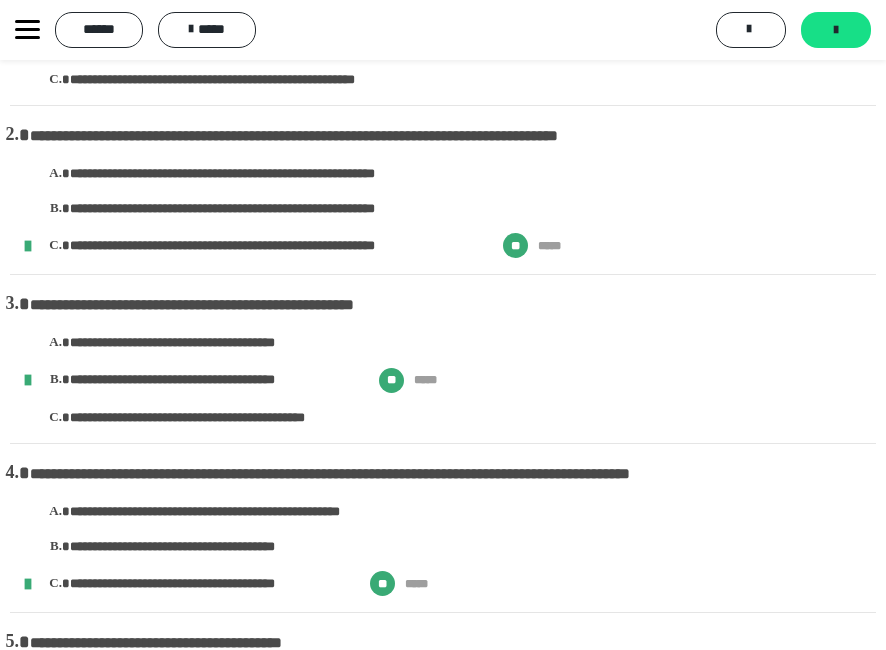 scroll, scrollTop: 0, scrollLeft: 0, axis: both 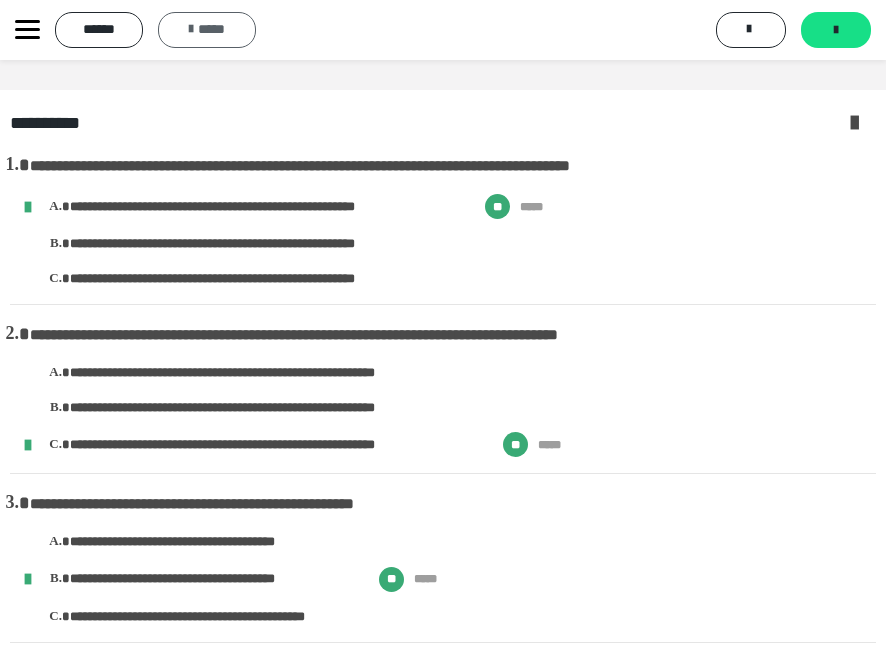 click on "*****" at bounding box center (207, 30) 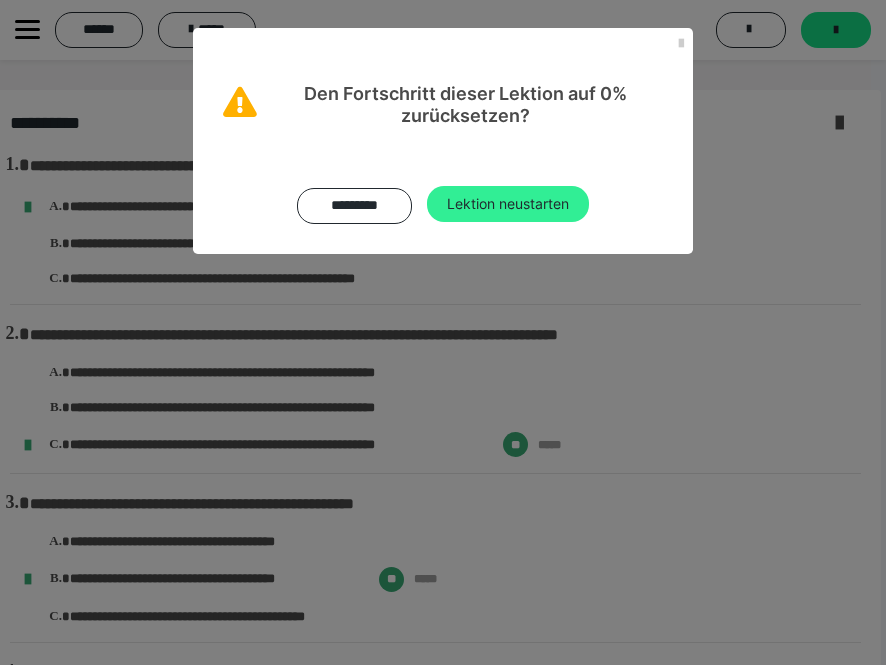 click on "Lektion neustarten" at bounding box center [508, 204] 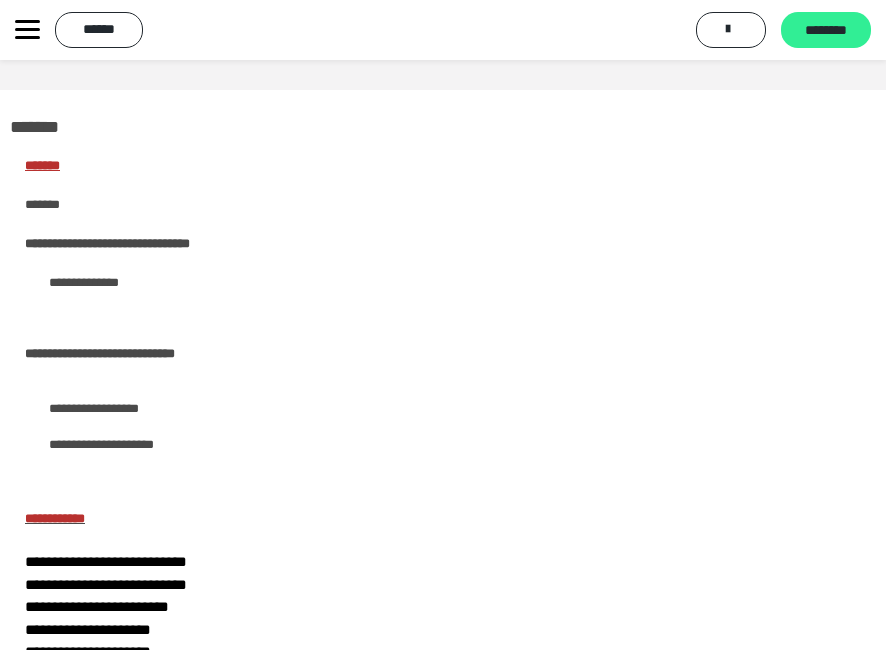 click on "********" at bounding box center (826, 31) 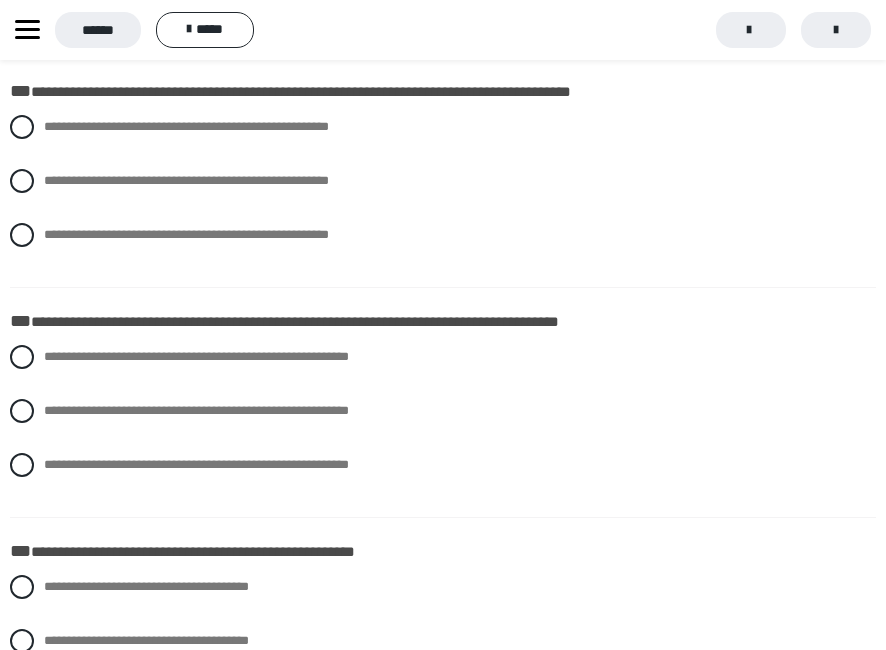 scroll, scrollTop: 300, scrollLeft: 0, axis: vertical 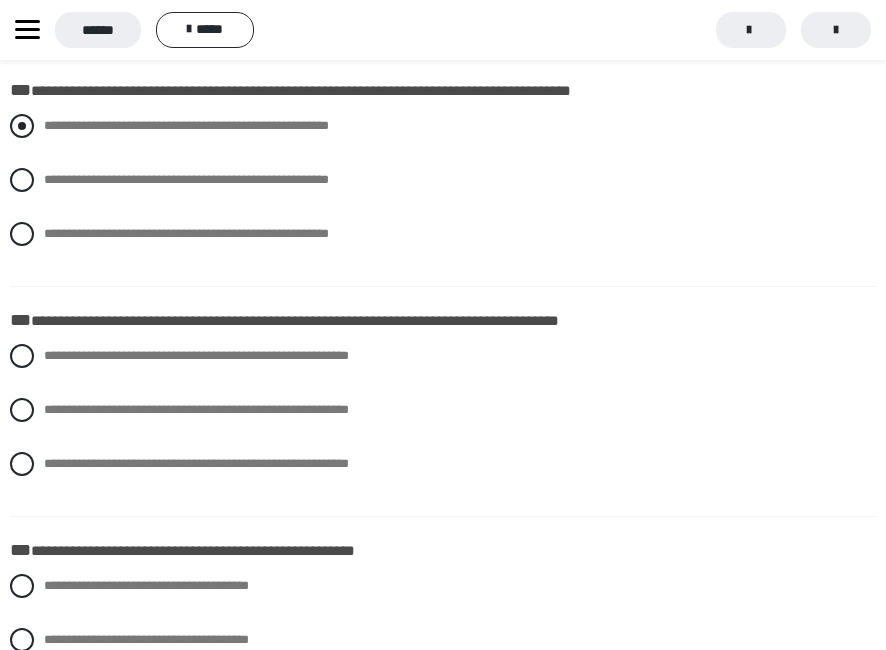 click on "**********" at bounding box center [443, 126] 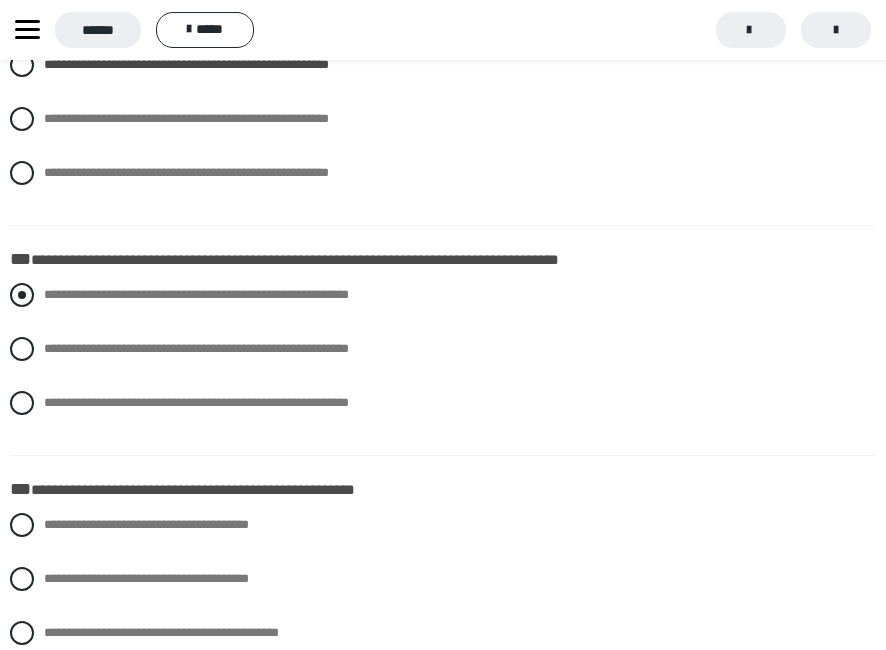 scroll, scrollTop: 400, scrollLeft: 0, axis: vertical 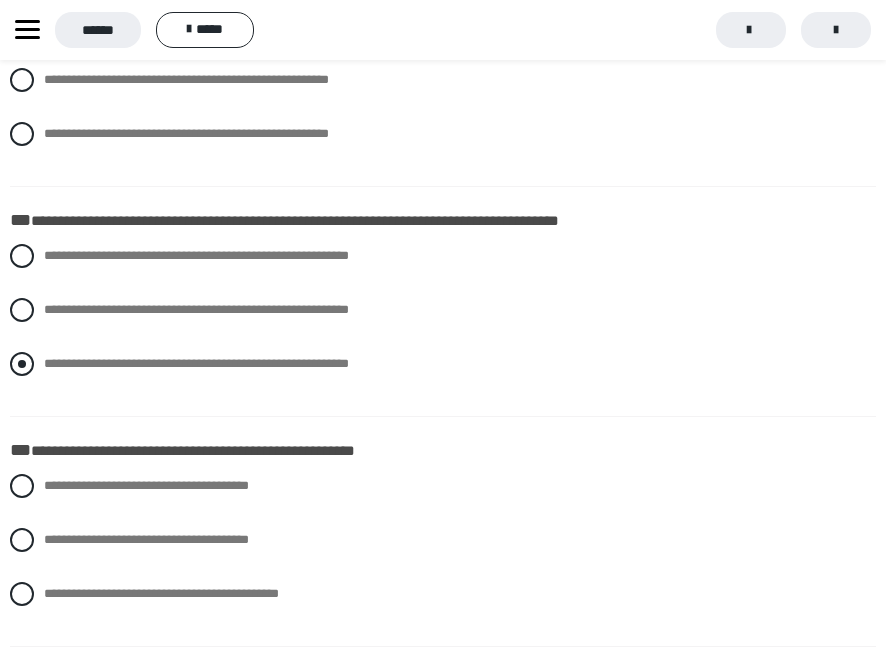 click at bounding box center [22, 364] 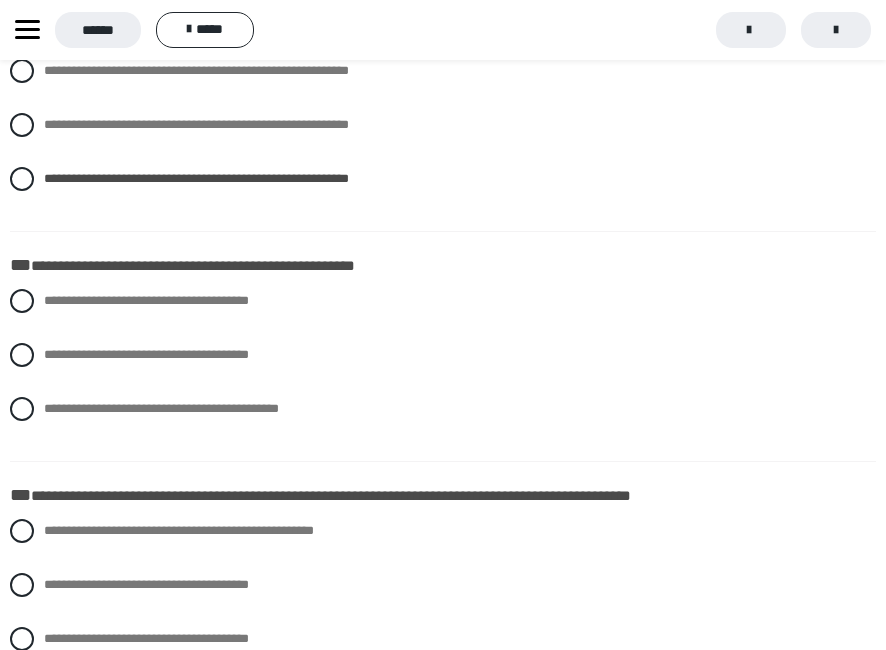 scroll, scrollTop: 600, scrollLeft: 0, axis: vertical 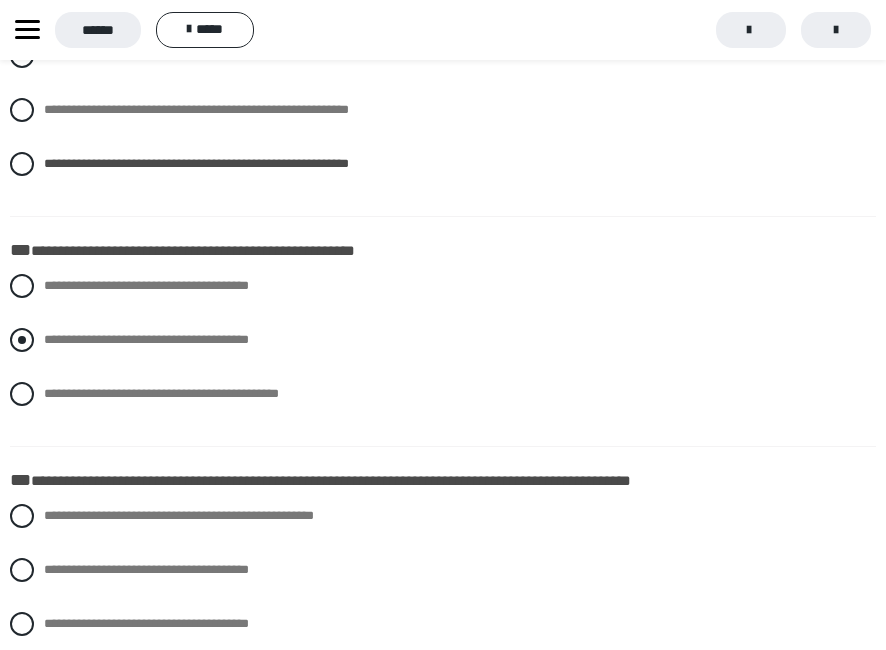 click at bounding box center [22, 340] 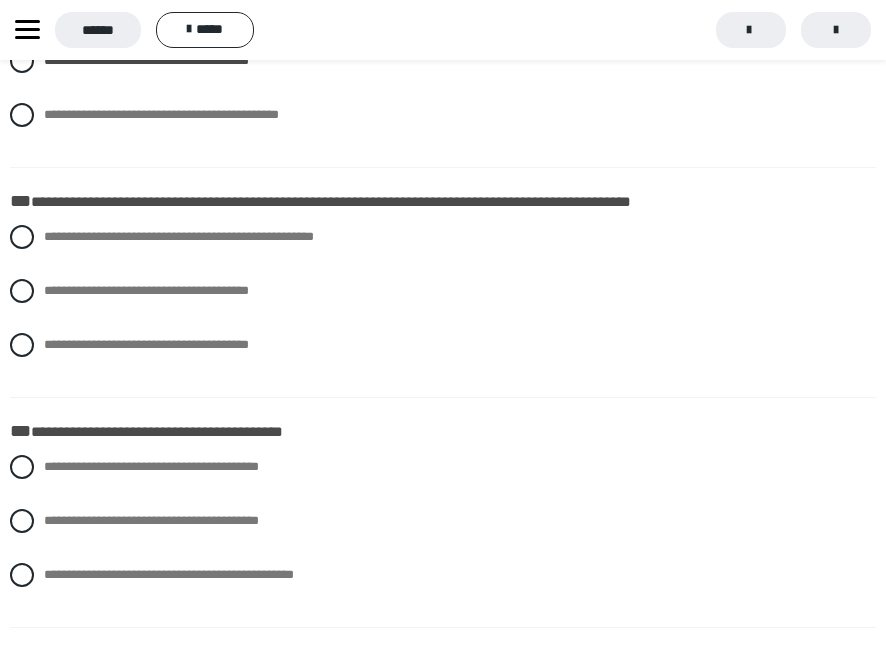 scroll, scrollTop: 900, scrollLeft: 0, axis: vertical 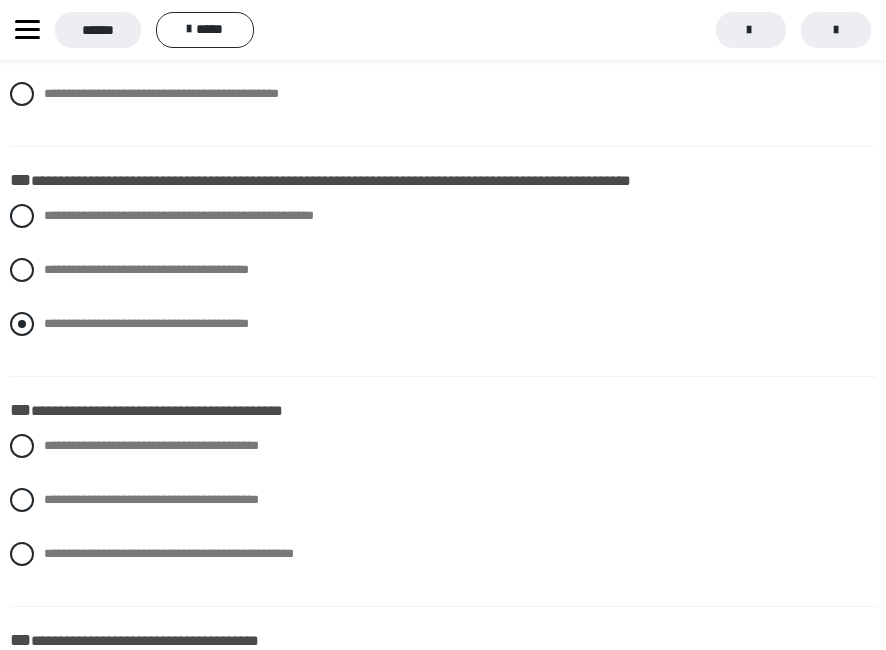drag, startPoint x: 35, startPoint y: 326, endPoint x: 54, endPoint y: 319, distance: 20.248457 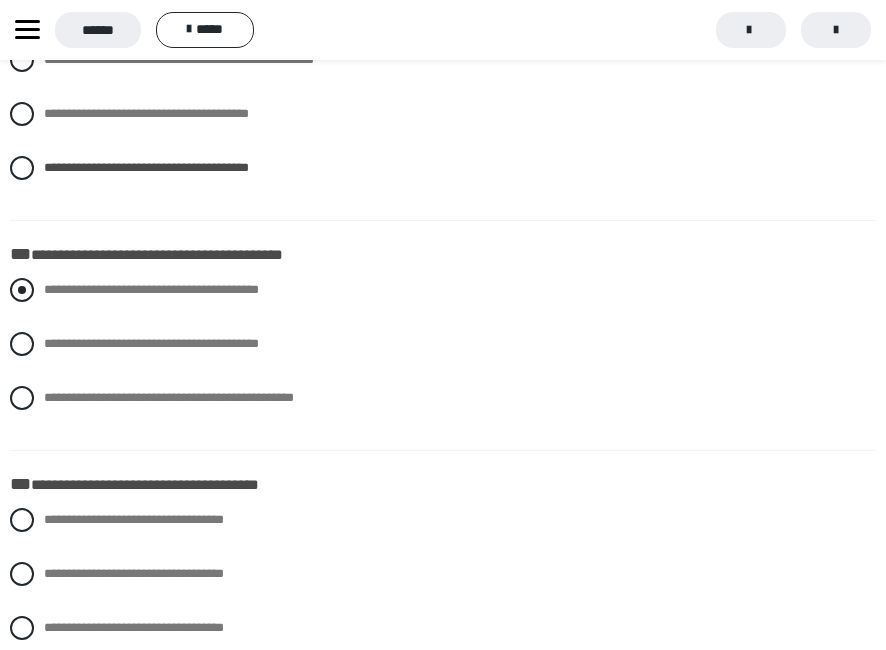 scroll, scrollTop: 1100, scrollLeft: 0, axis: vertical 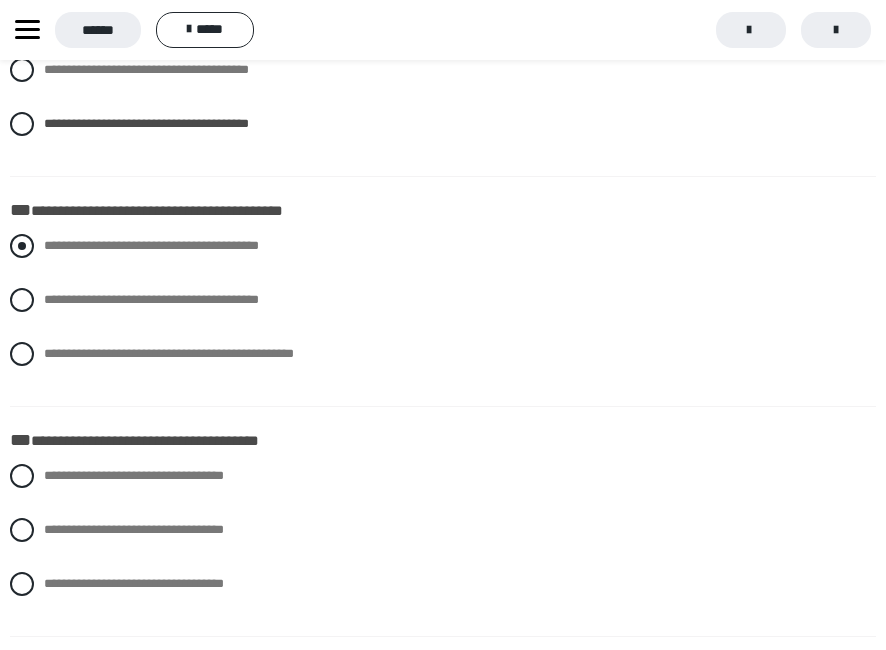 click at bounding box center [22, 246] 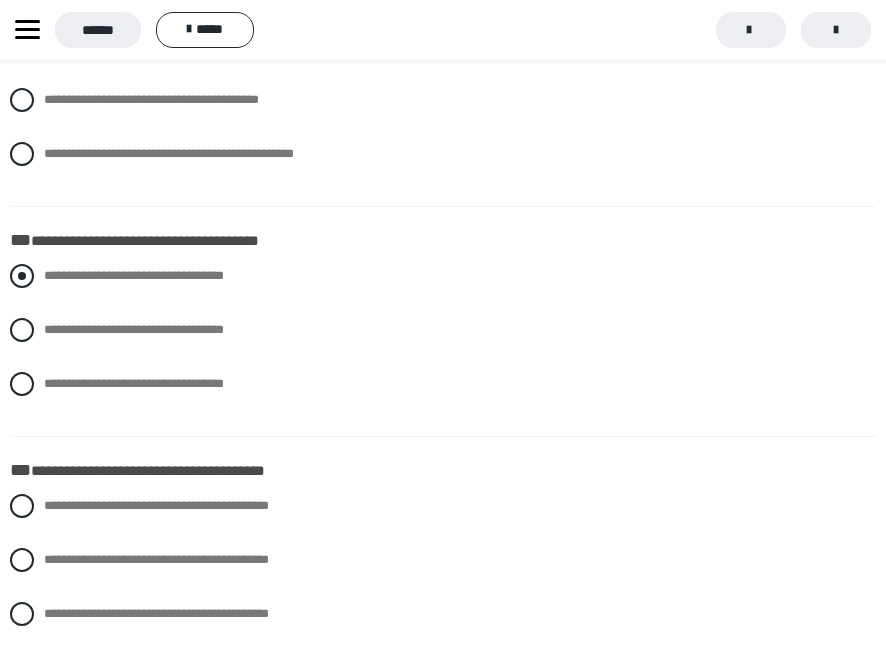scroll, scrollTop: 1400, scrollLeft: 0, axis: vertical 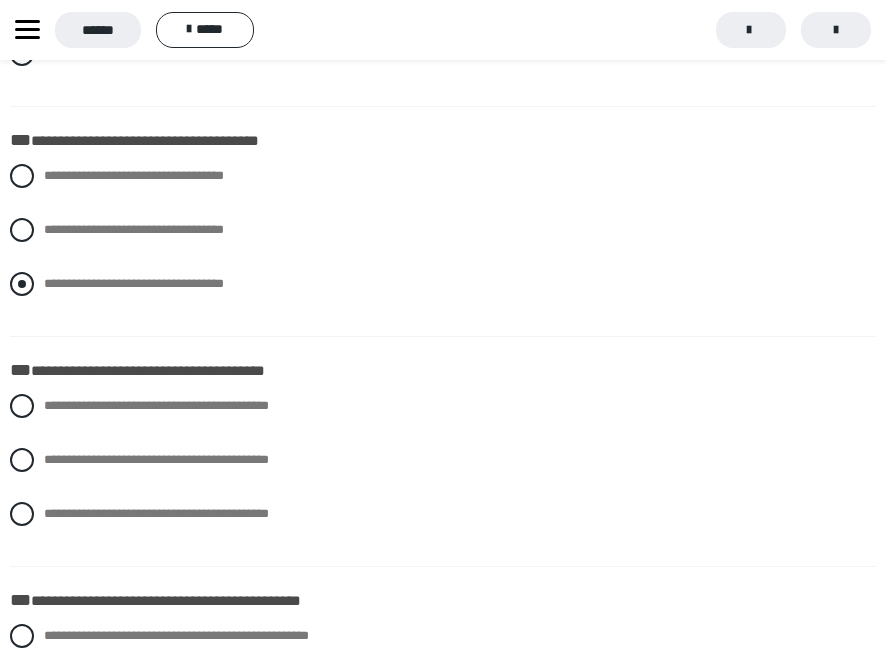 click at bounding box center [22, 284] 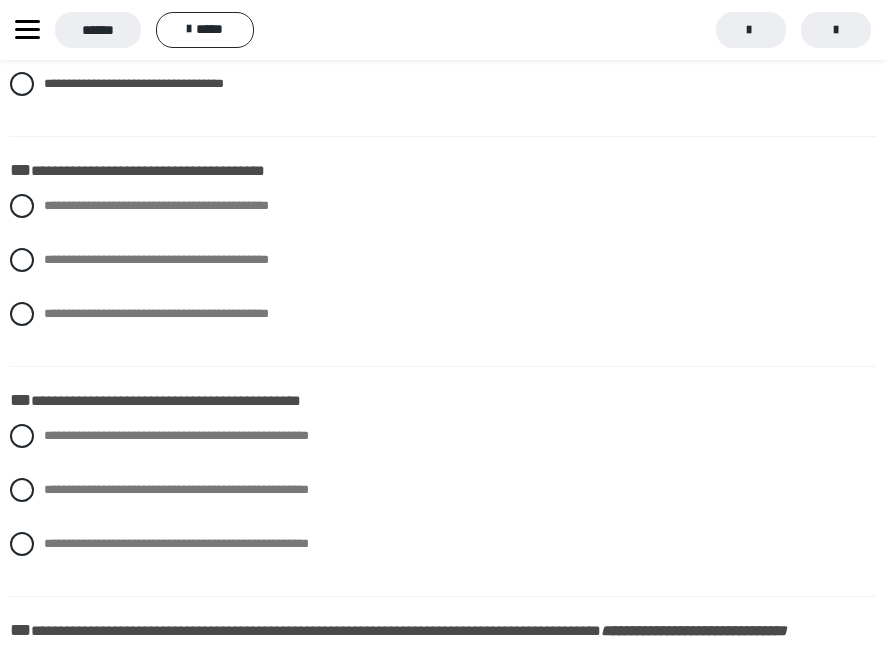 scroll, scrollTop: 1600, scrollLeft: 0, axis: vertical 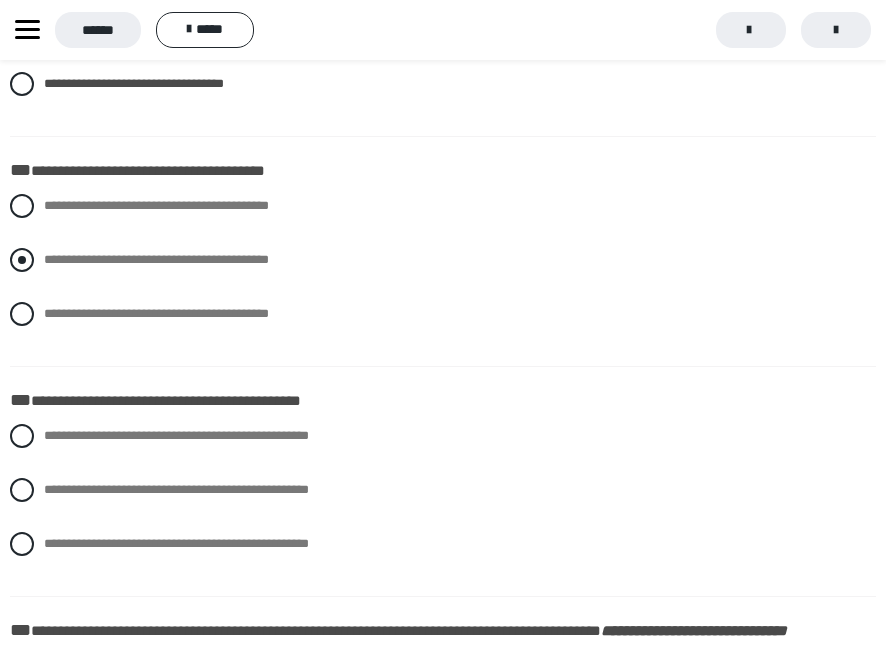 click at bounding box center [22, 260] 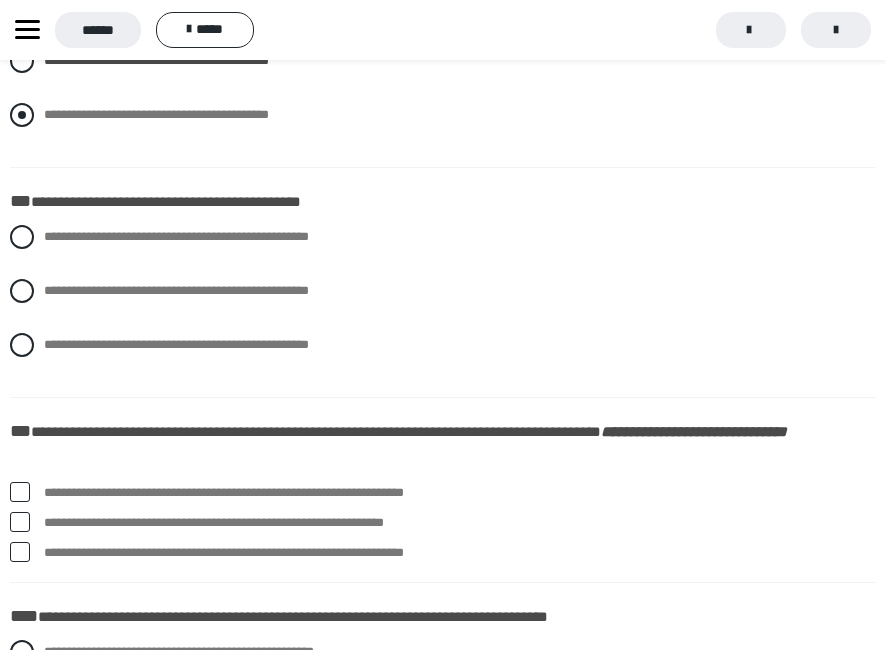 scroll, scrollTop: 1800, scrollLeft: 0, axis: vertical 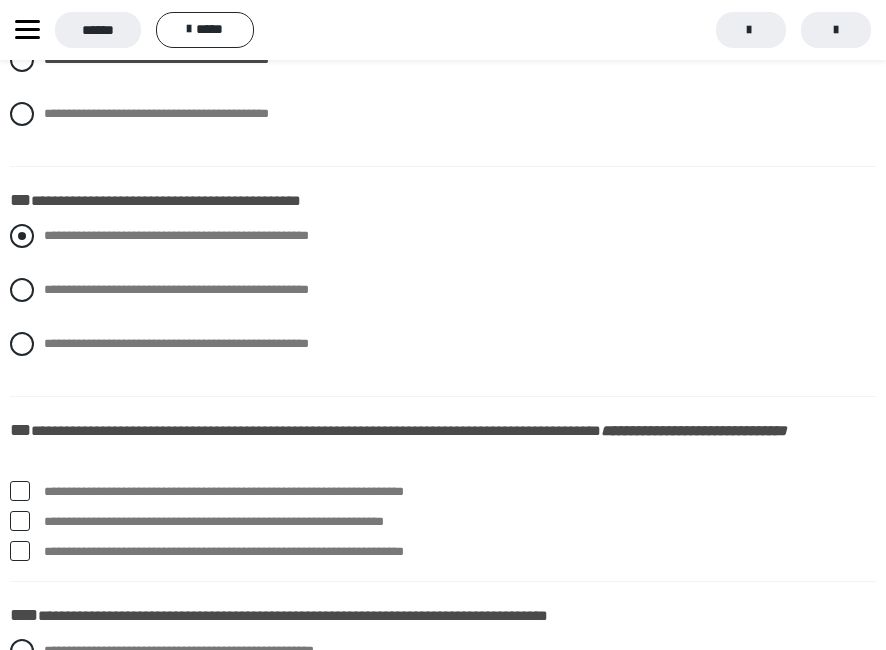 click at bounding box center [22, 236] 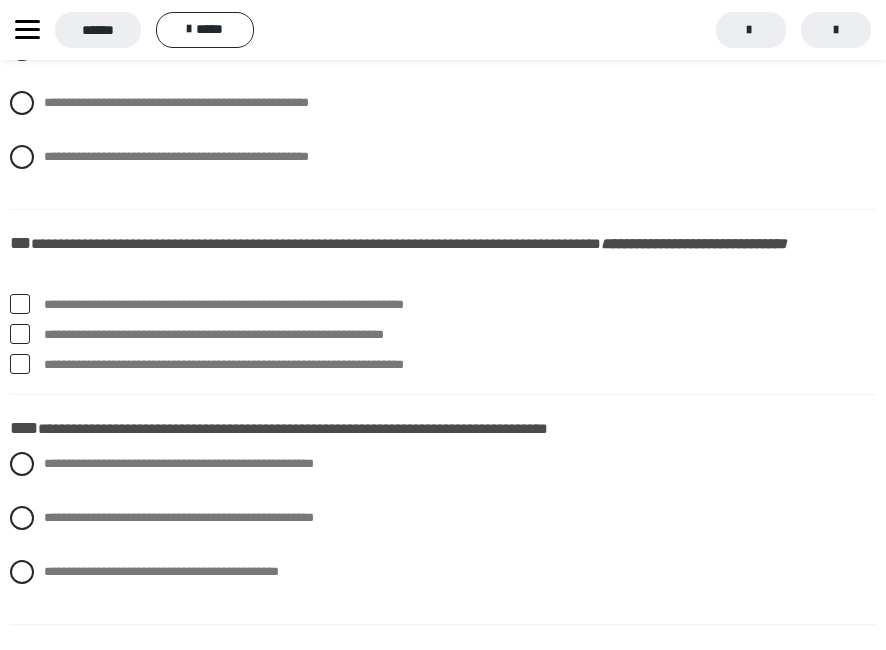 scroll, scrollTop: 2000, scrollLeft: 0, axis: vertical 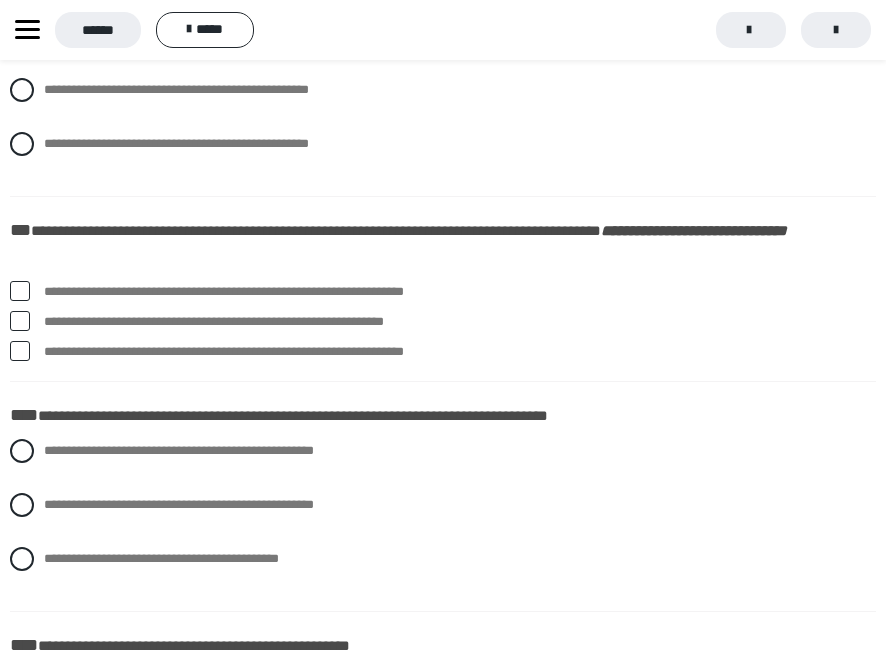 click at bounding box center [20, 321] 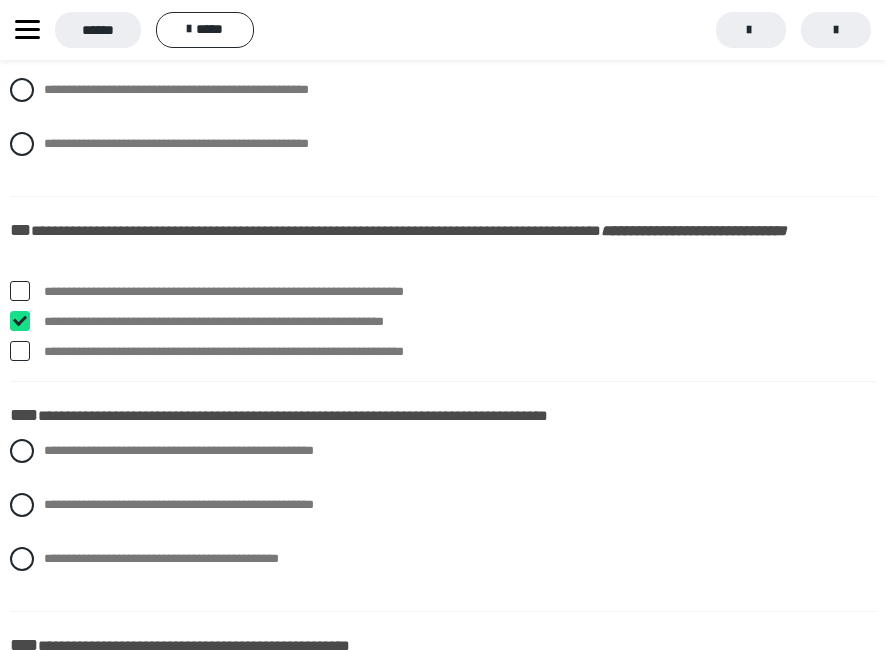 checkbox on "****" 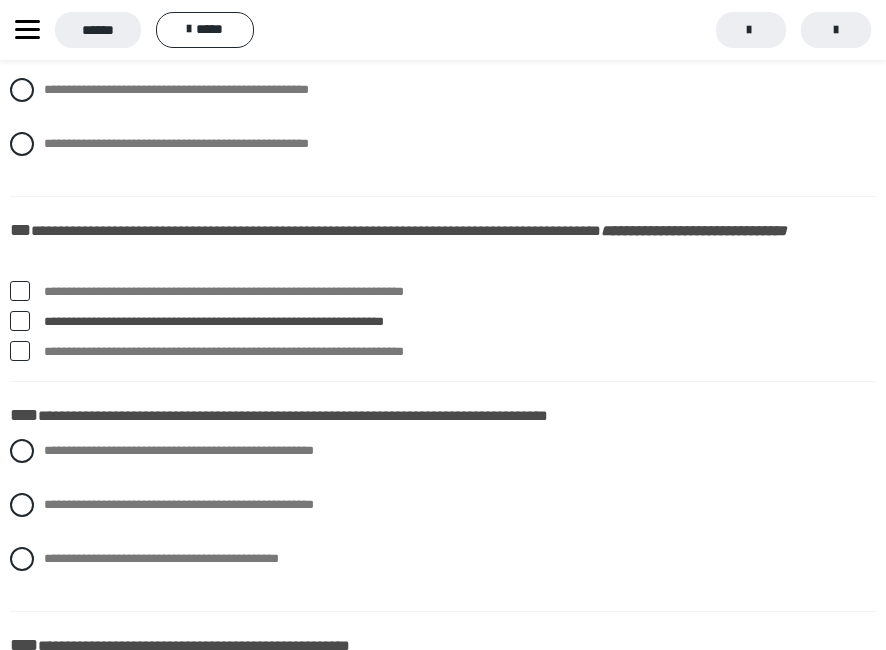 click at bounding box center (20, 351) 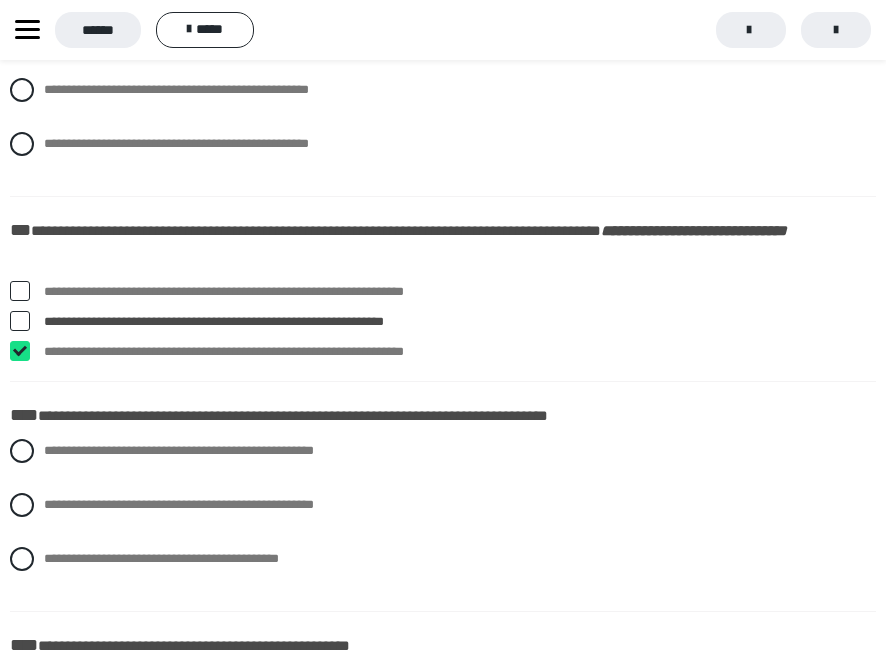 checkbox on "****" 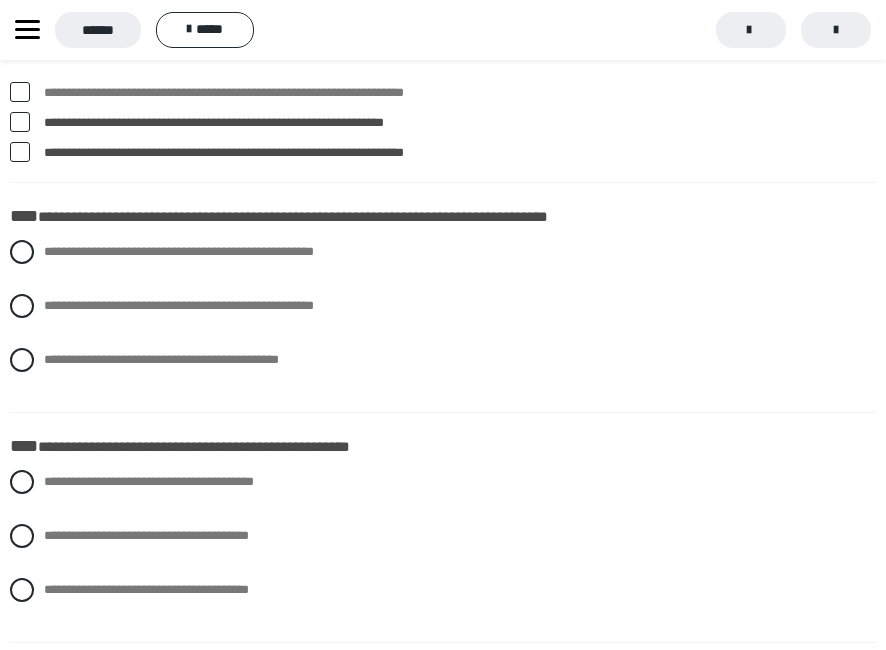 scroll, scrollTop: 2200, scrollLeft: 0, axis: vertical 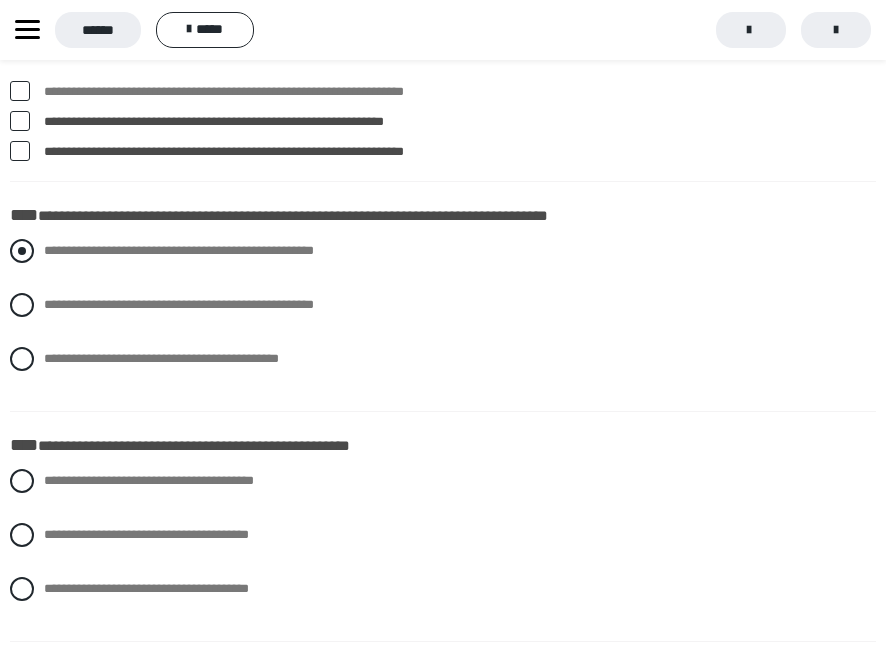 click at bounding box center (22, 251) 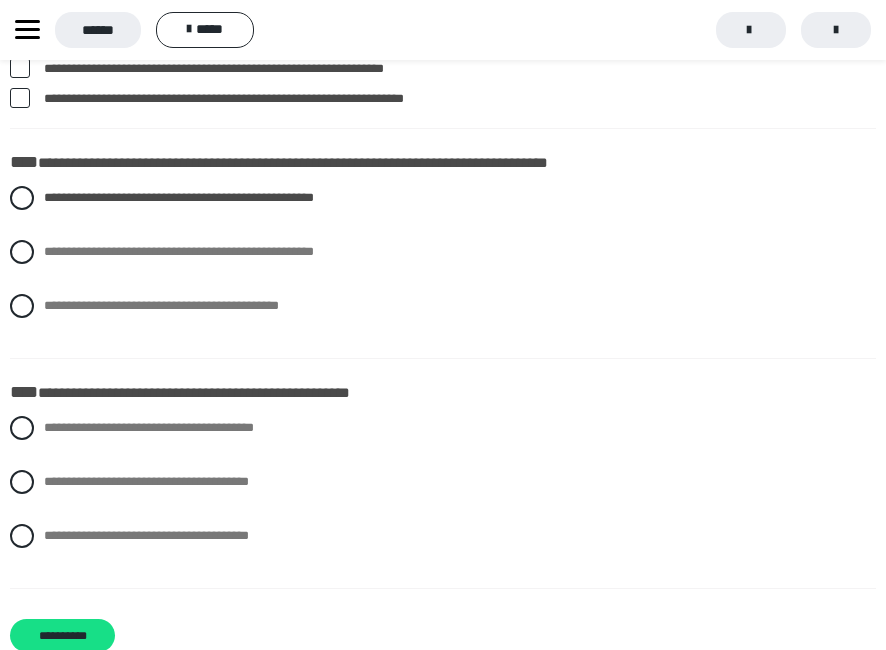 scroll, scrollTop: 2300, scrollLeft: 0, axis: vertical 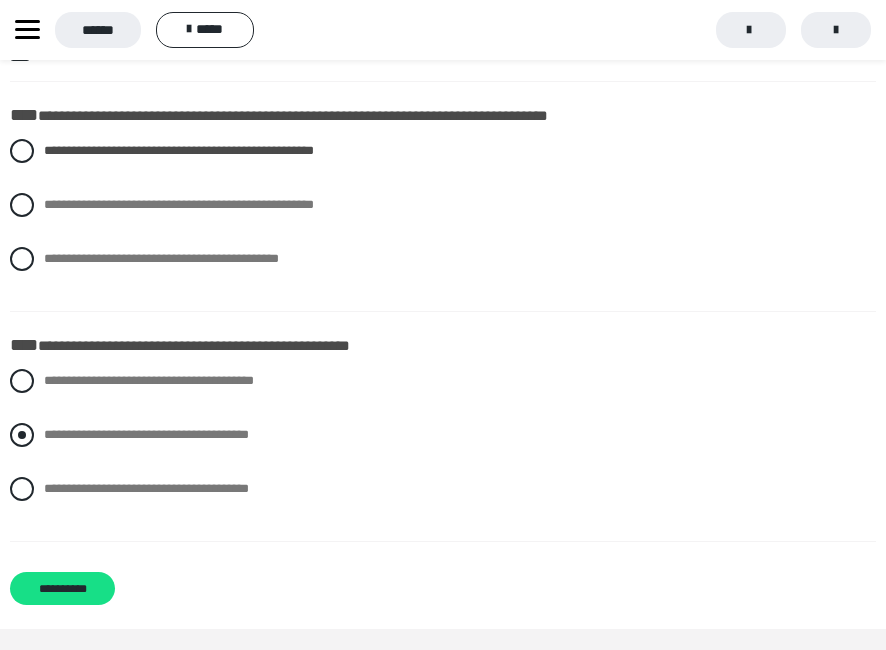 click at bounding box center [22, 435] 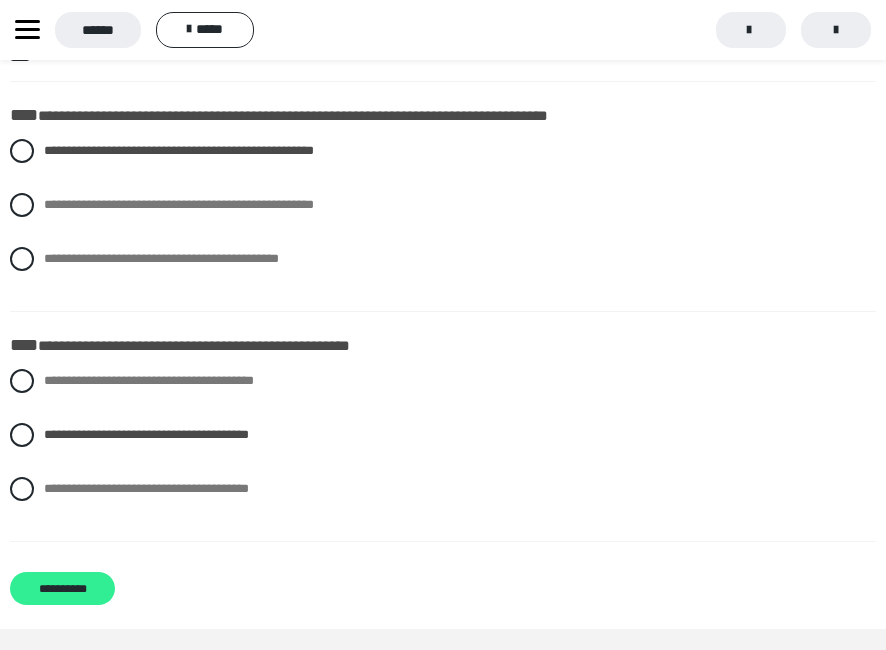 click on "**********" at bounding box center [62, 588] 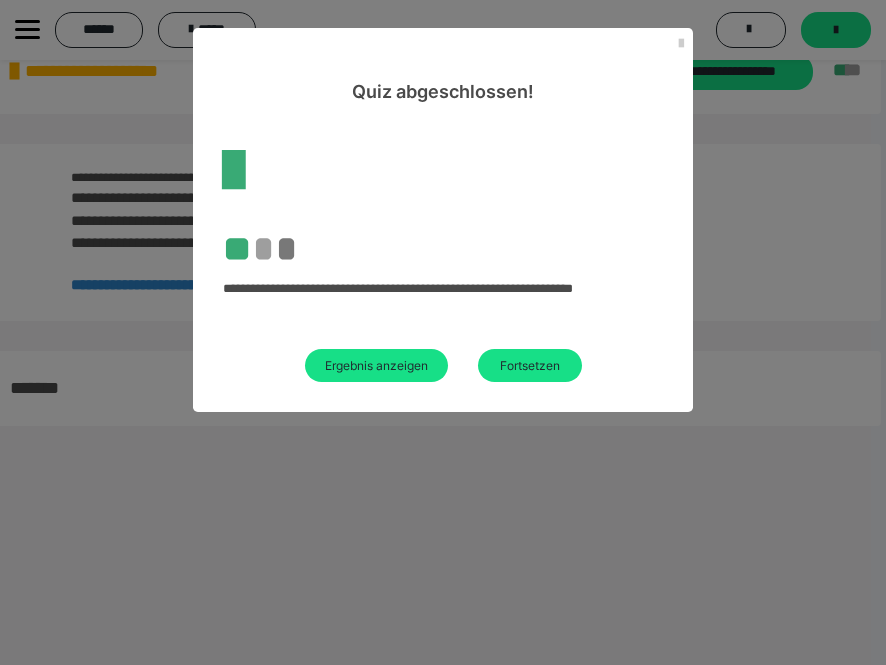 scroll, scrollTop: 60, scrollLeft: 0, axis: vertical 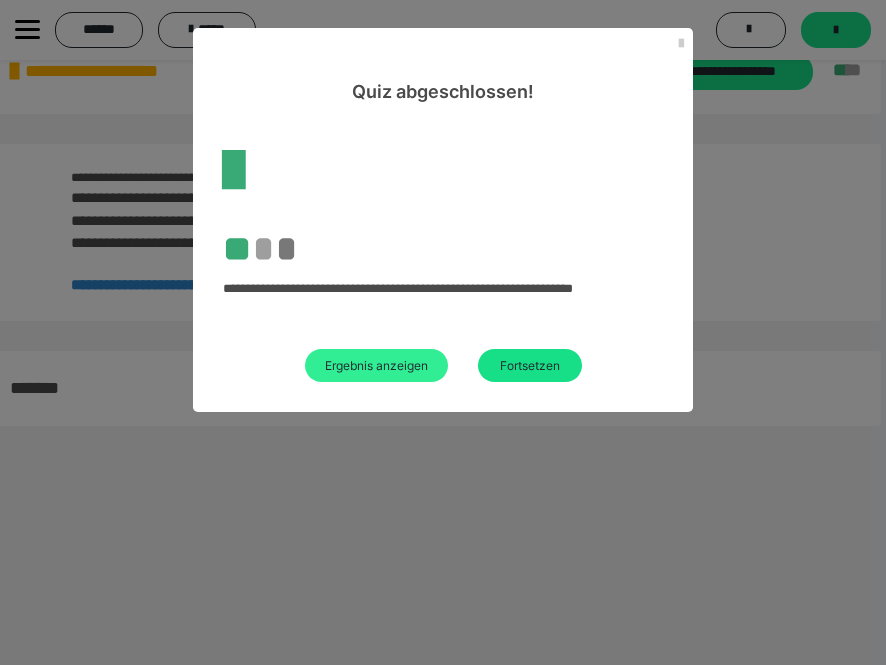 click on "Ergebnis anzeigen" at bounding box center [376, 365] 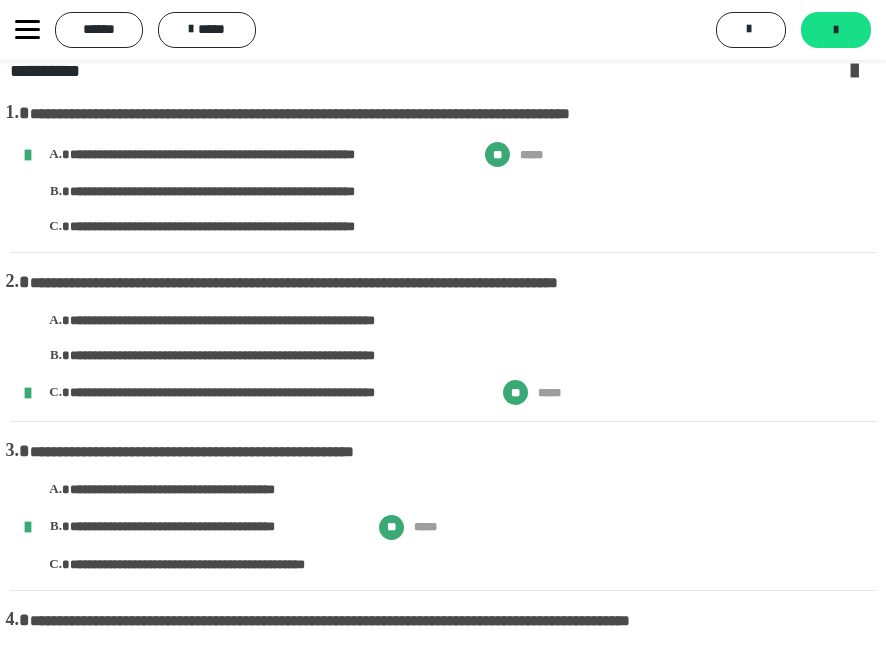 scroll, scrollTop: 0, scrollLeft: 0, axis: both 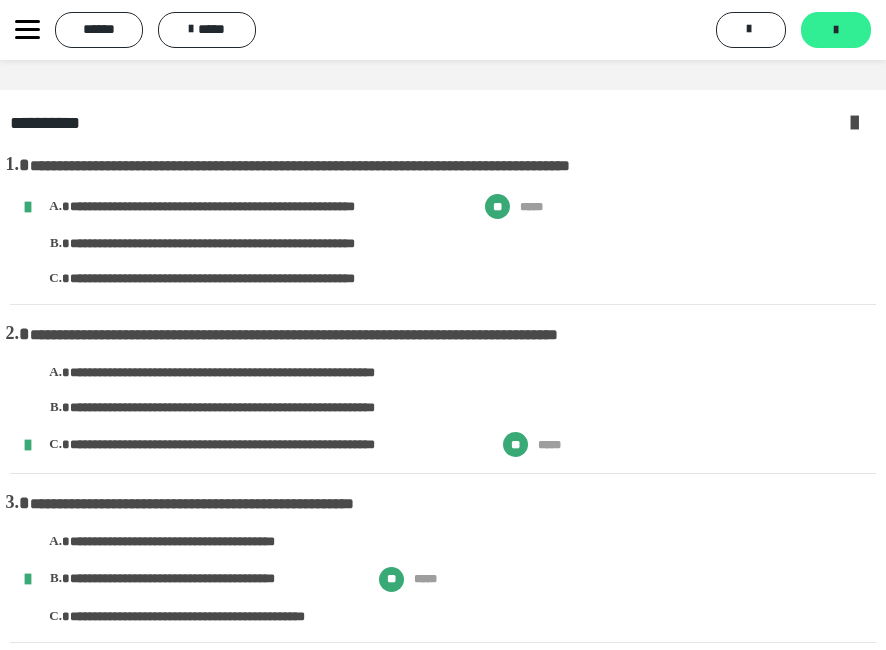 click on "*******" at bounding box center (836, 30) 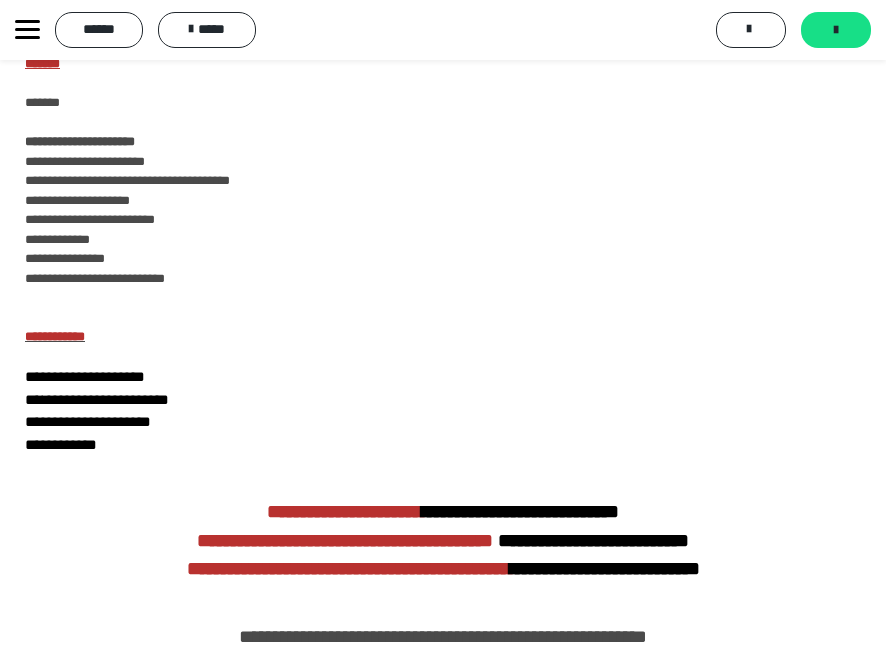 scroll, scrollTop: 0, scrollLeft: 0, axis: both 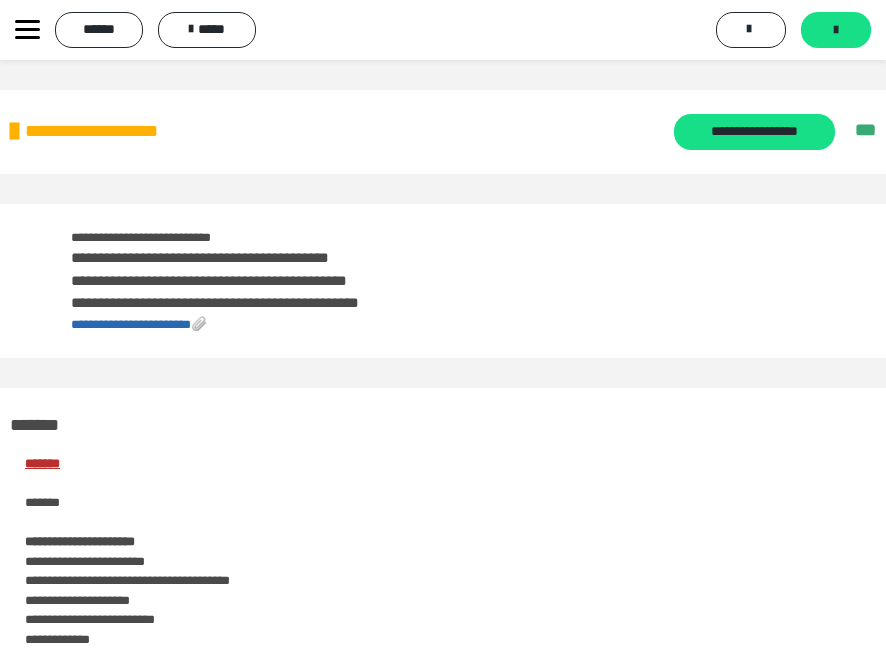 click 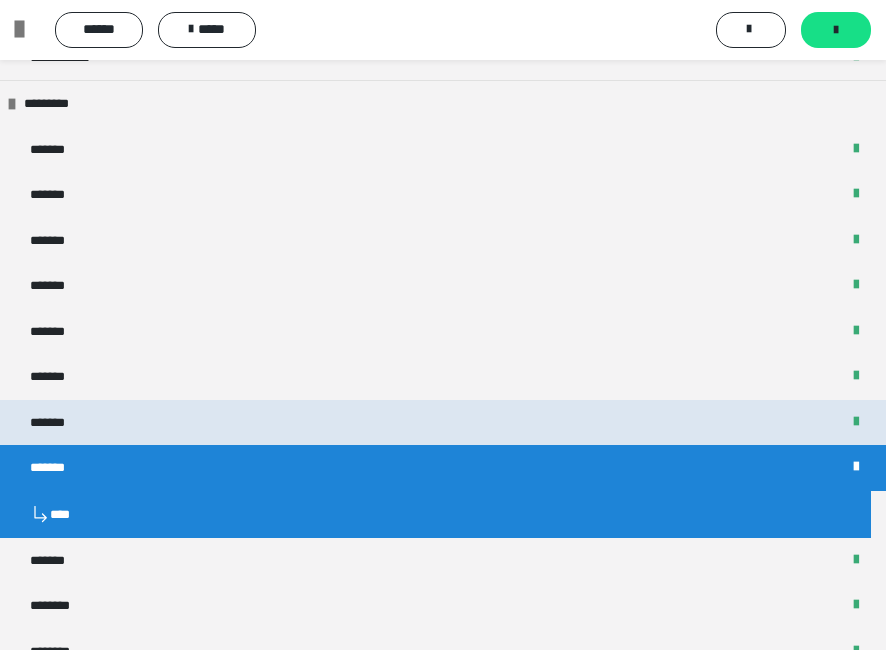 scroll, scrollTop: 800, scrollLeft: 0, axis: vertical 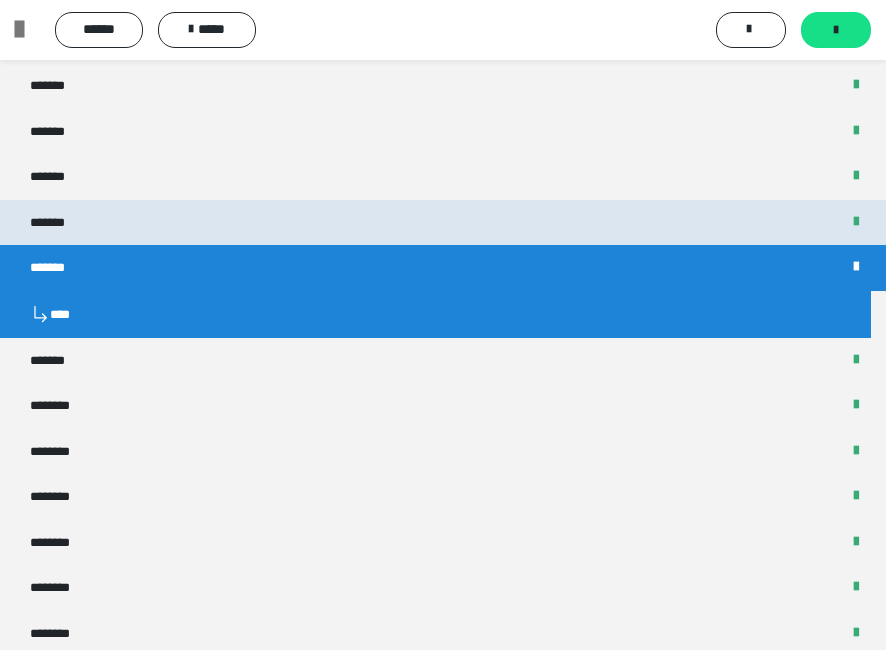 click on "*******" at bounding box center (443, 223) 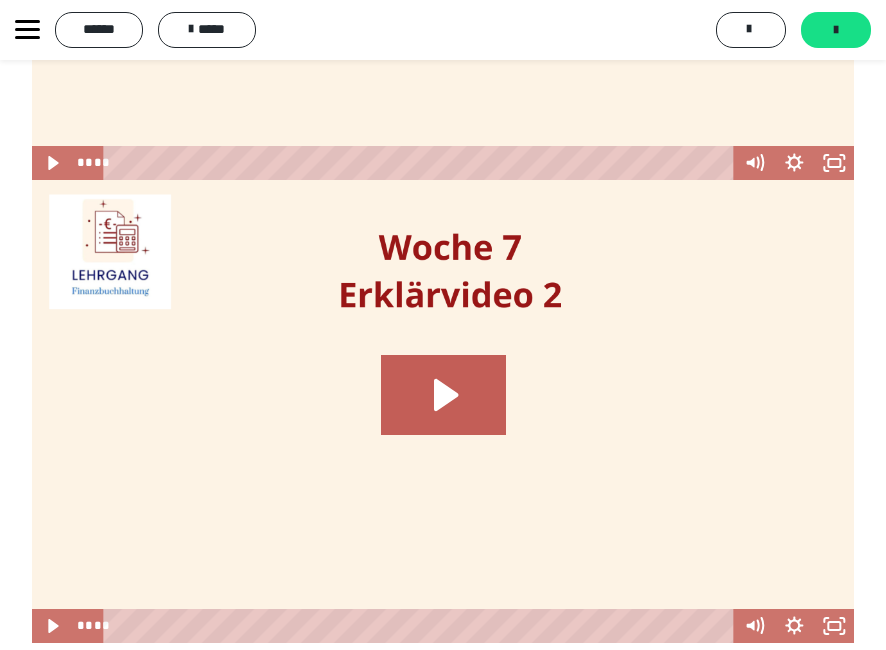scroll, scrollTop: 1600, scrollLeft: 0, axis: vertical 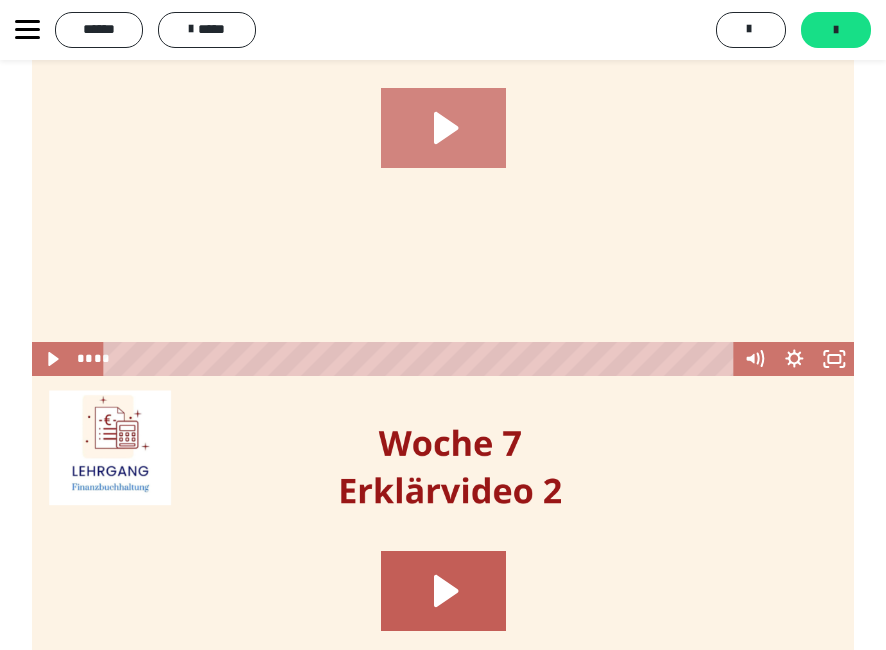 click 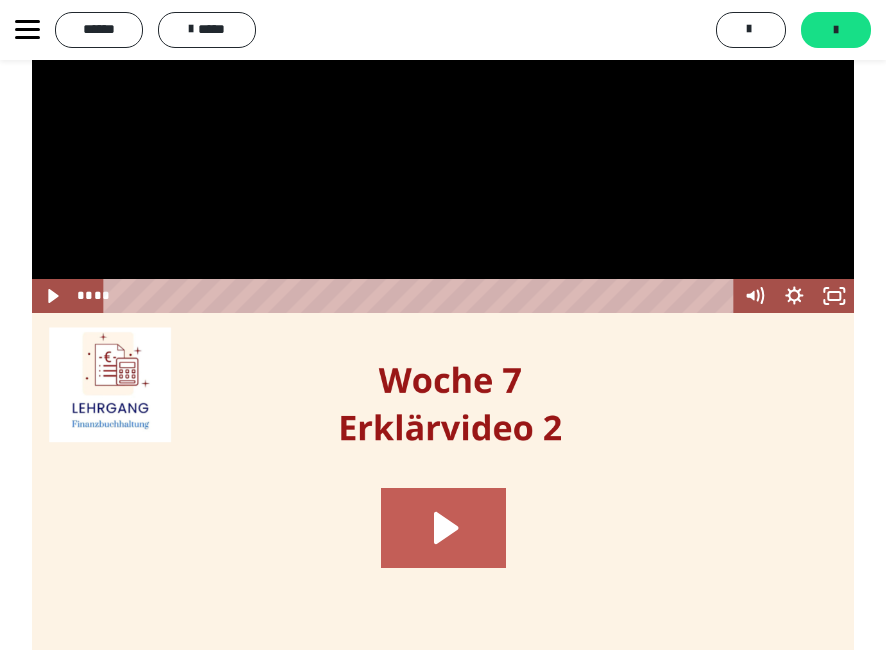 scroll, scrollTop: 1900, scrollLeft: 0, axis: vertical 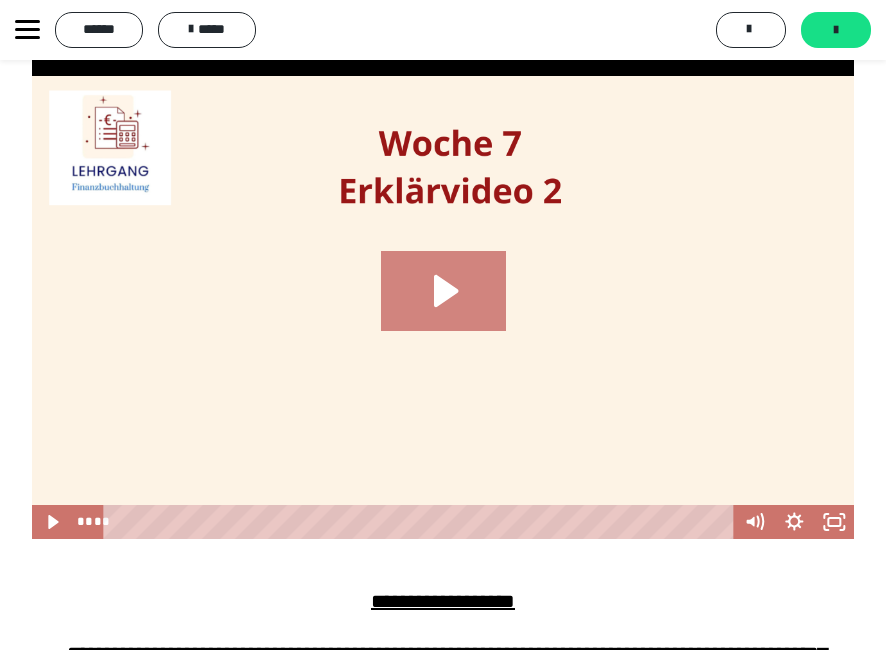 click 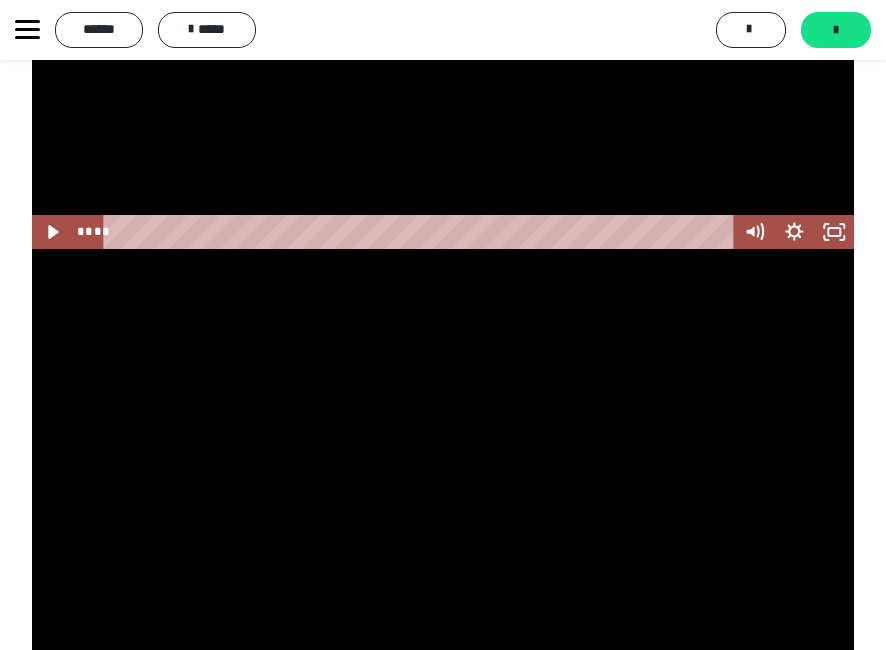 scroll, scrollTop: 1700, scrollLeft: 0, axis: vertical 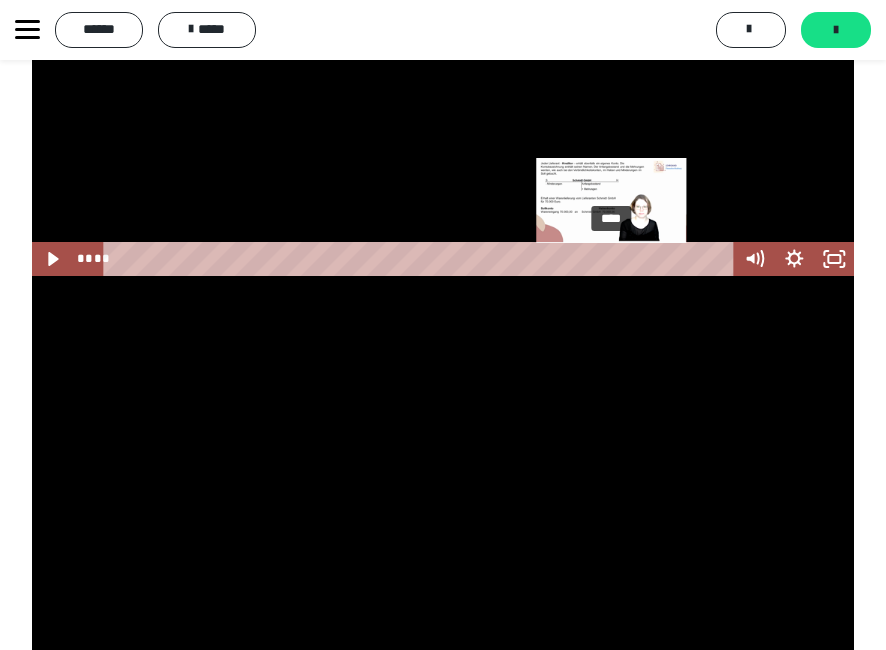 click on "****" at bounding box center [421, 259] 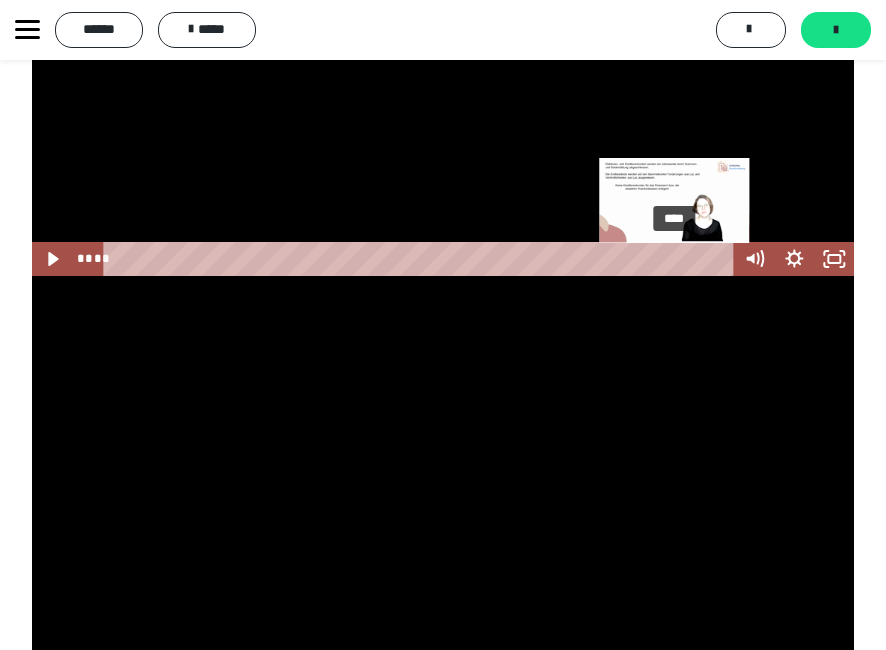 click on "****" at bounding box center [421, 259] 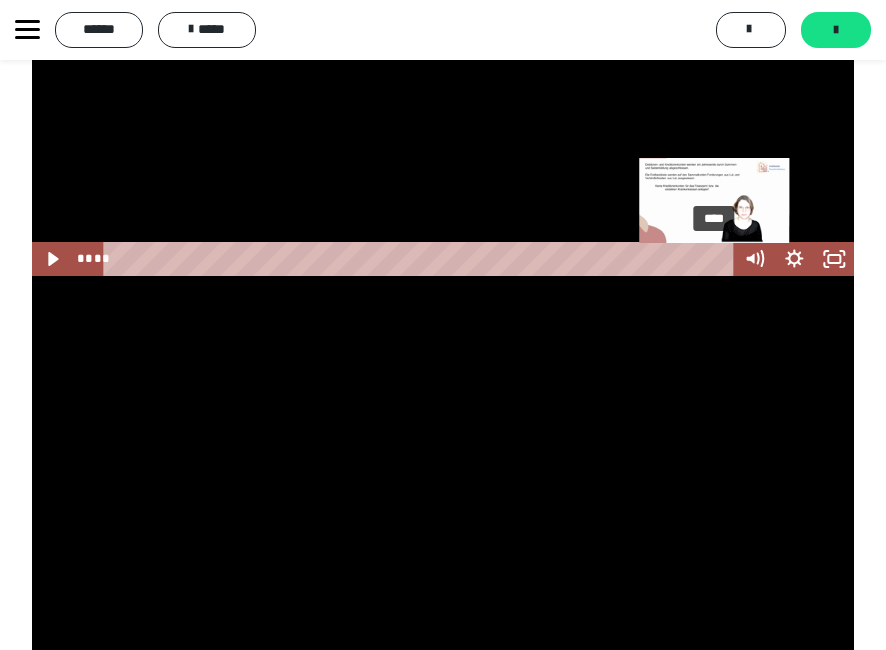click on "****" at bounding box center [421, 259] 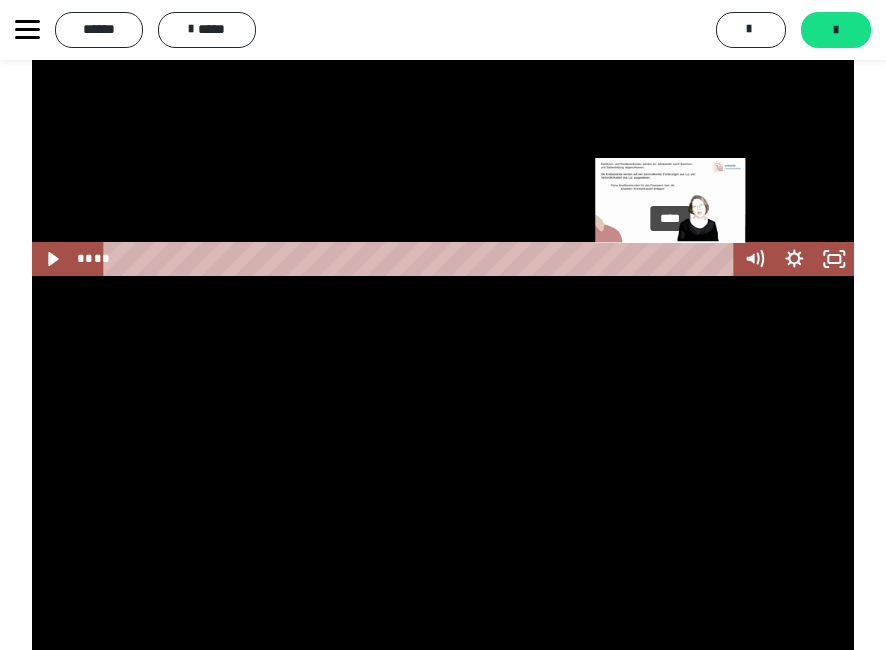 click on "****" at bounding box center (421, 259) 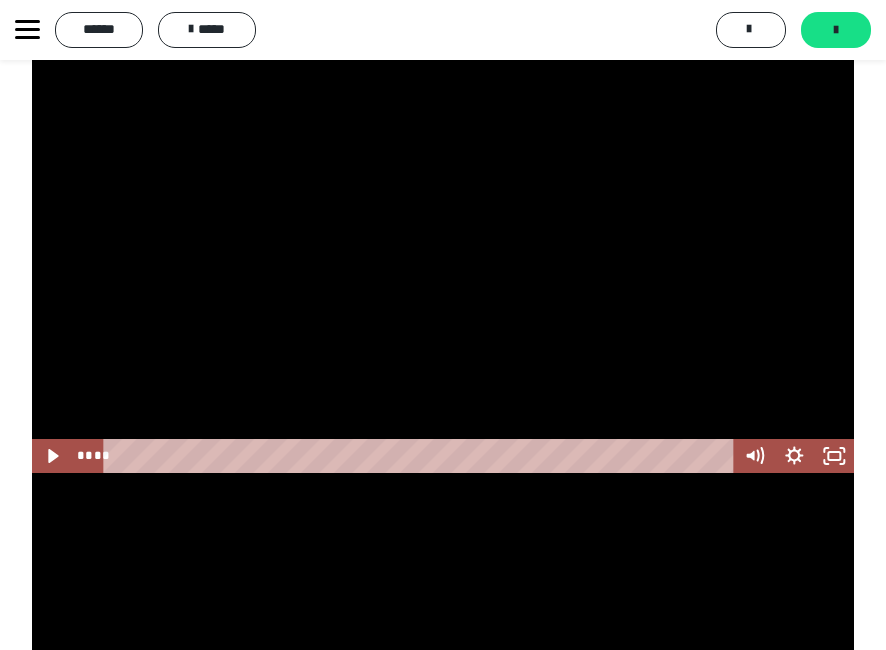 scroll, scrollTop: 1500, scrollLeft: 0, axis: vertical 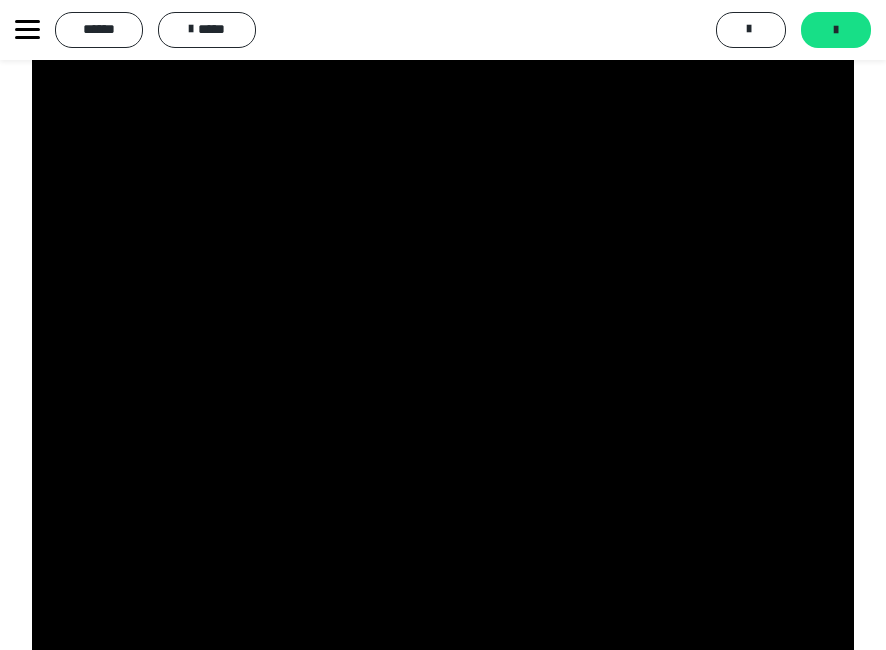 drag, startPoint x: 502, startPoint y: 561, endPoint x: 521, endPoint y: 533, distance: 33.83785 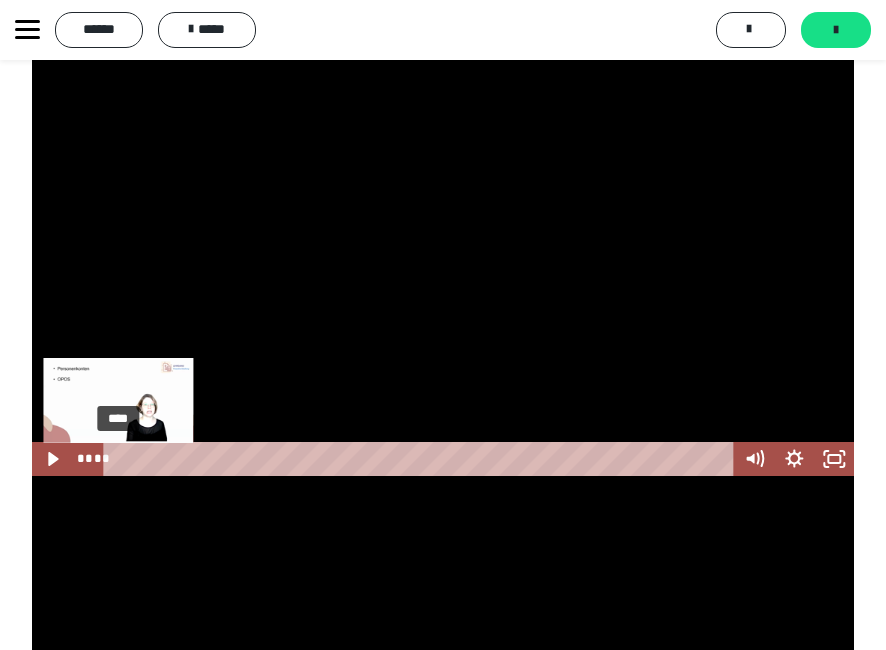 click on "****" at bounding box center [421, 459] 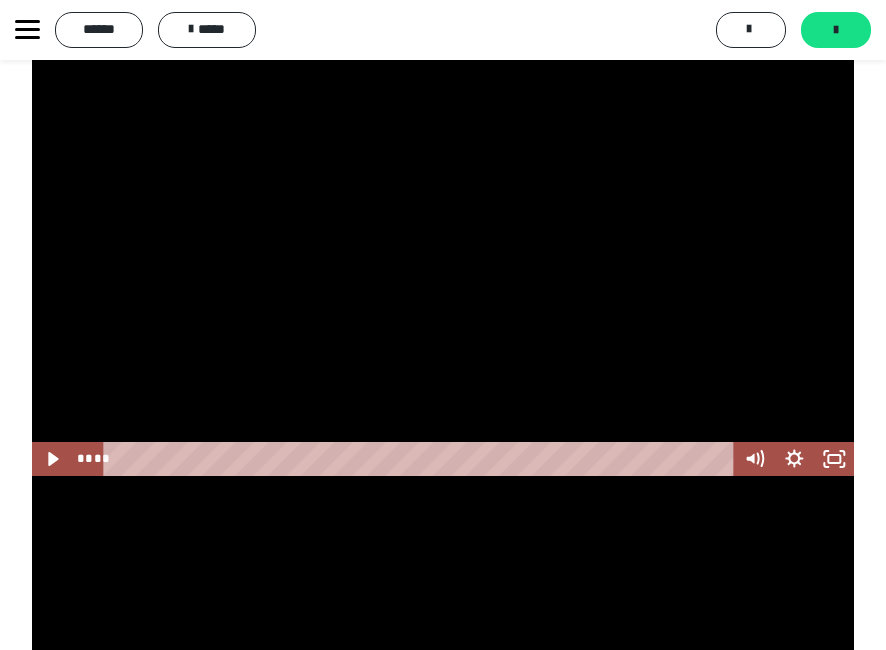 click at bounding box center [443, 245] 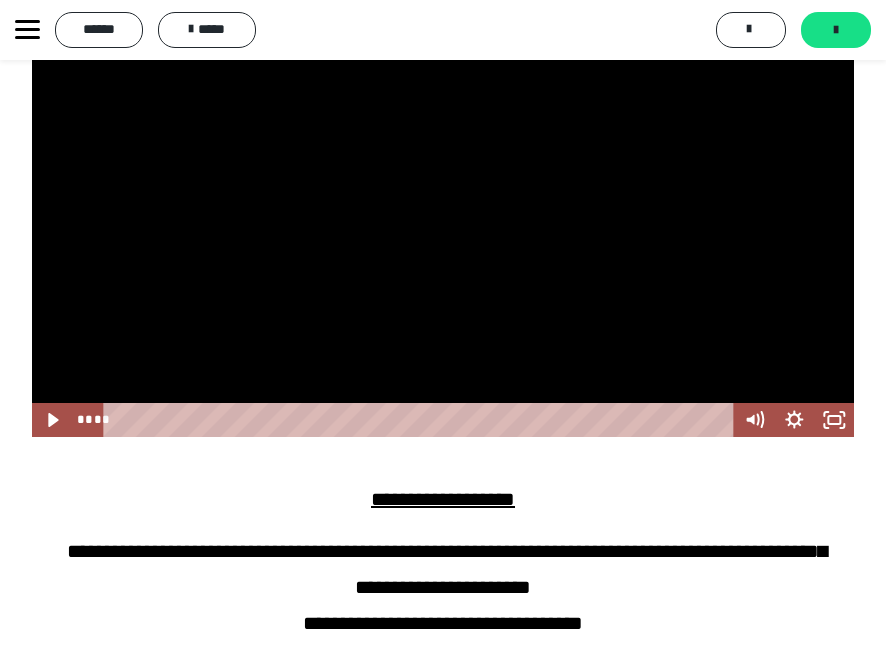 scroll, scrollTop: 2000, scrollLeft: 0, axis: vertical 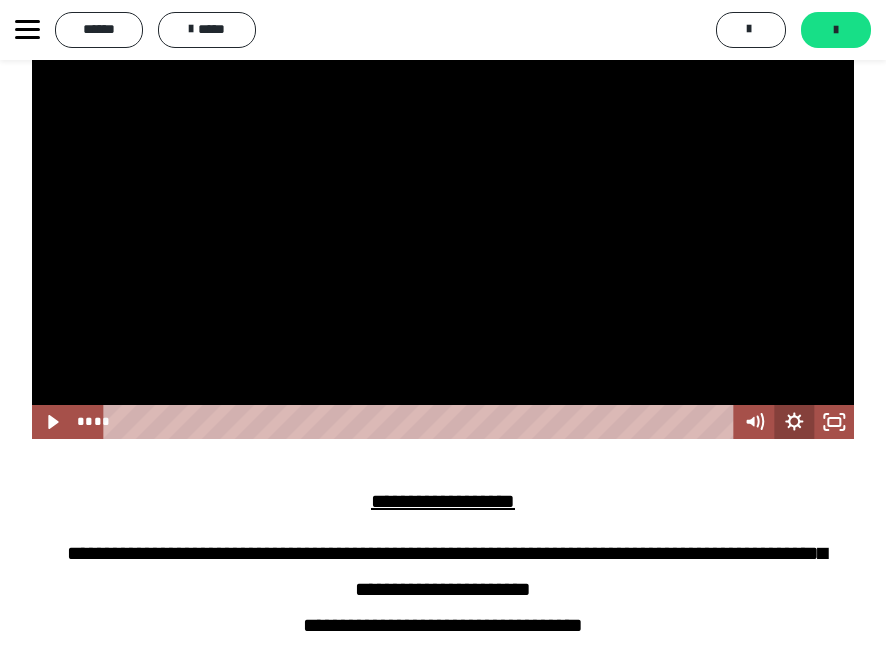 click 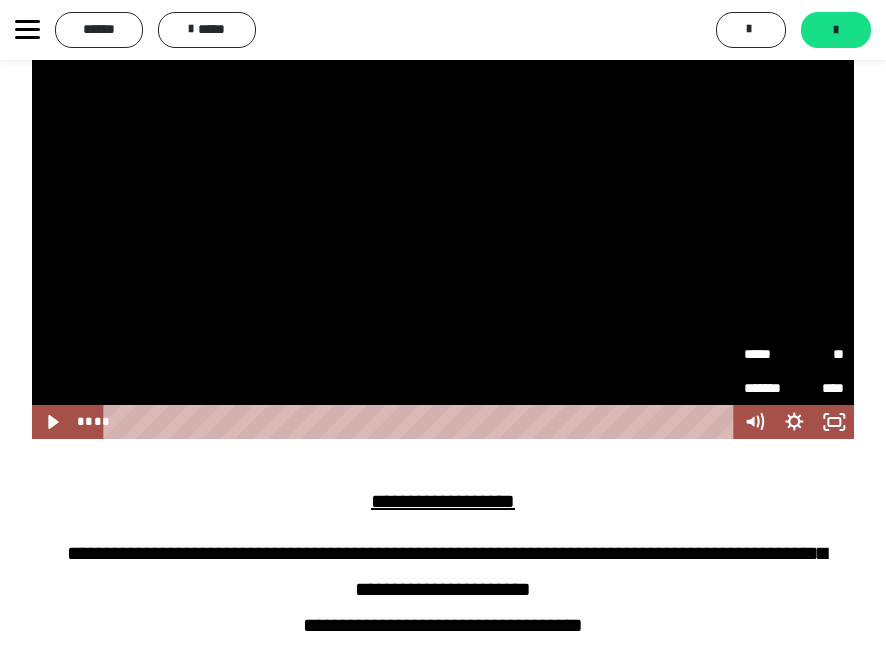 click on "*****" at bounding box center (769, 354) 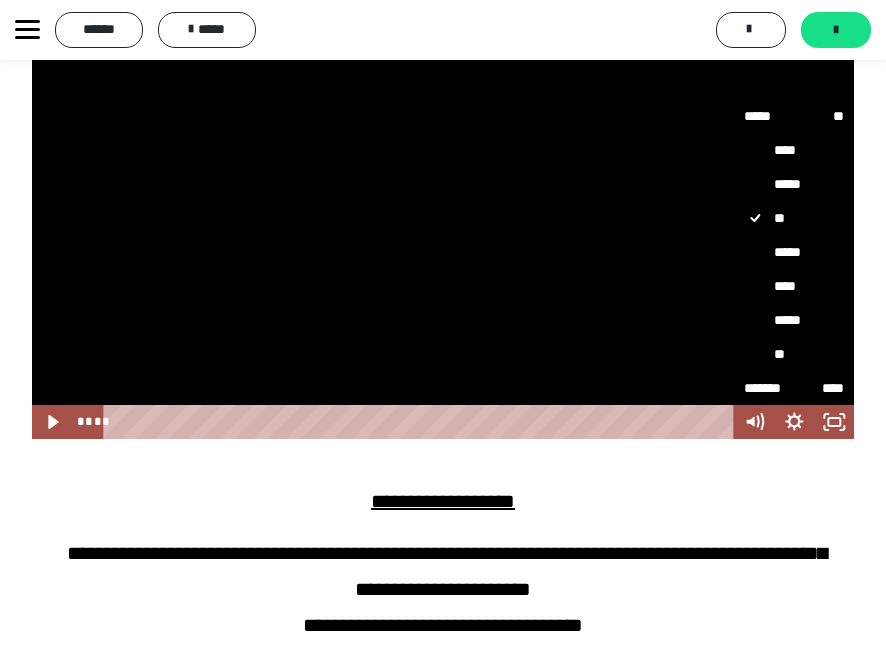 click on "*****" at bounding box center [794, 320] 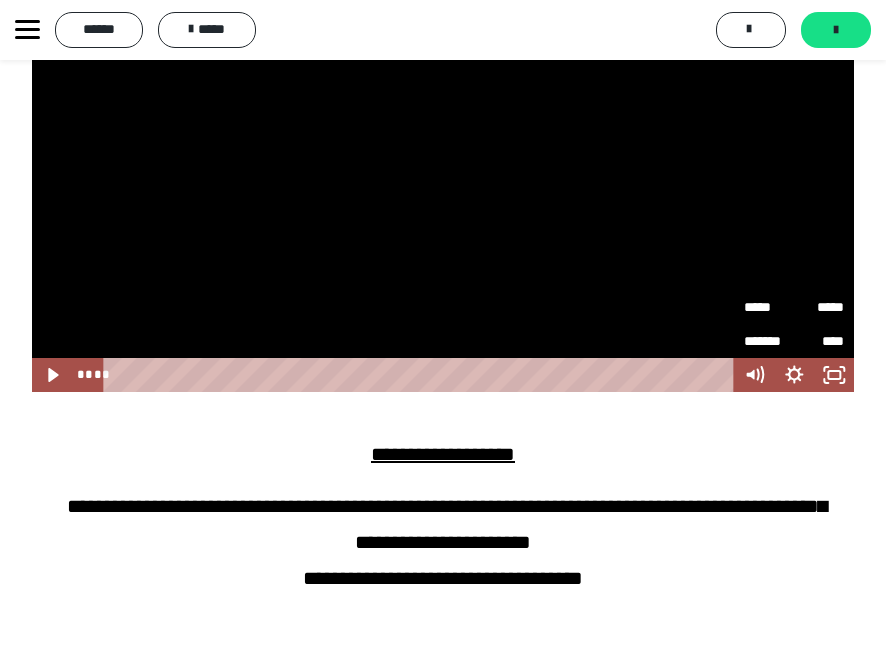 scroll, scrollTop: 2000, scrollLeft: 0, axis: vertical 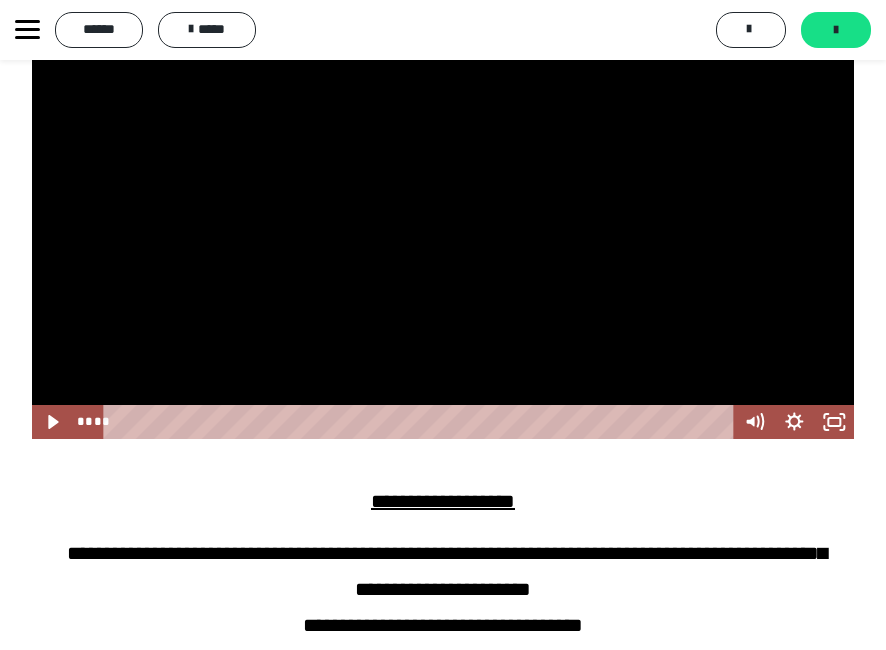 click on "**********" at bounding box center [443, 207] 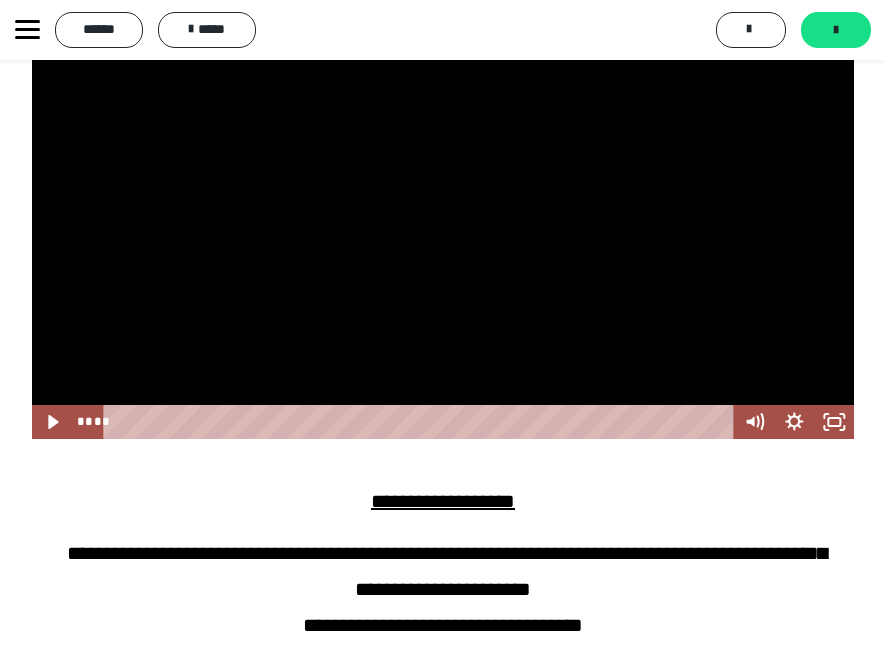 click at bounding box center (443, 207) 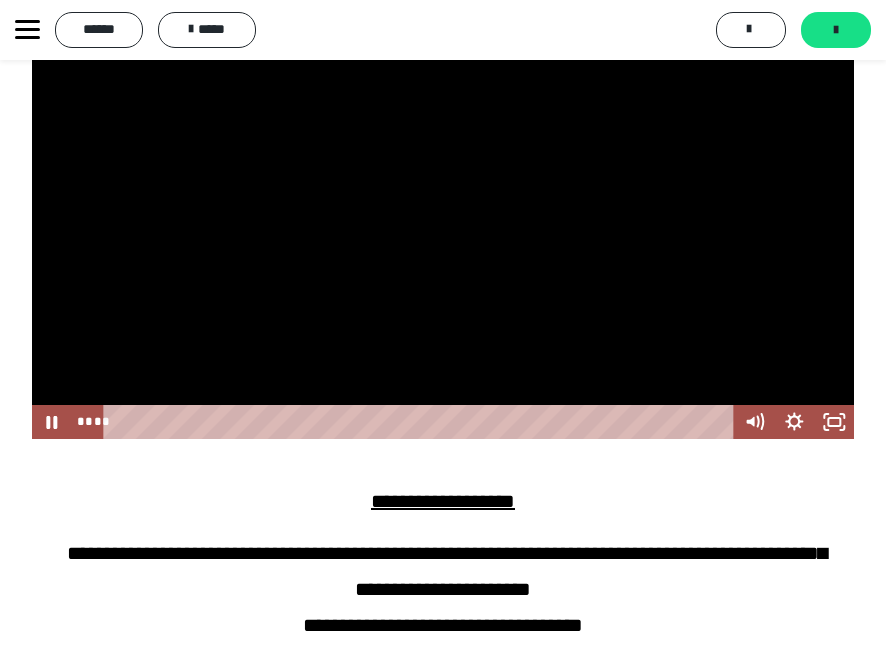 click at bounding box center (443, 207) 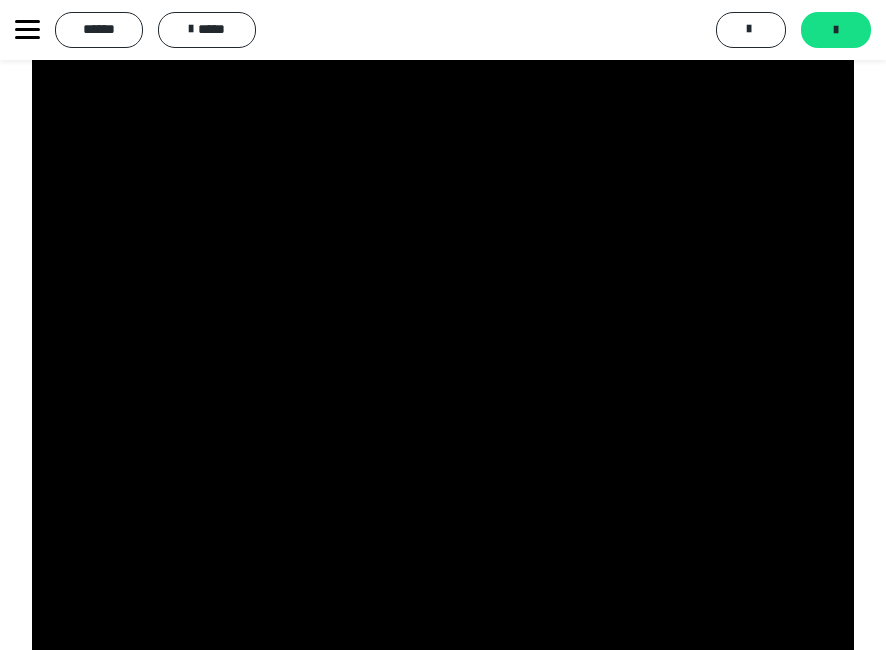 scroll, scrollTop: 1500, scrollLeft: 0, axis: vertical 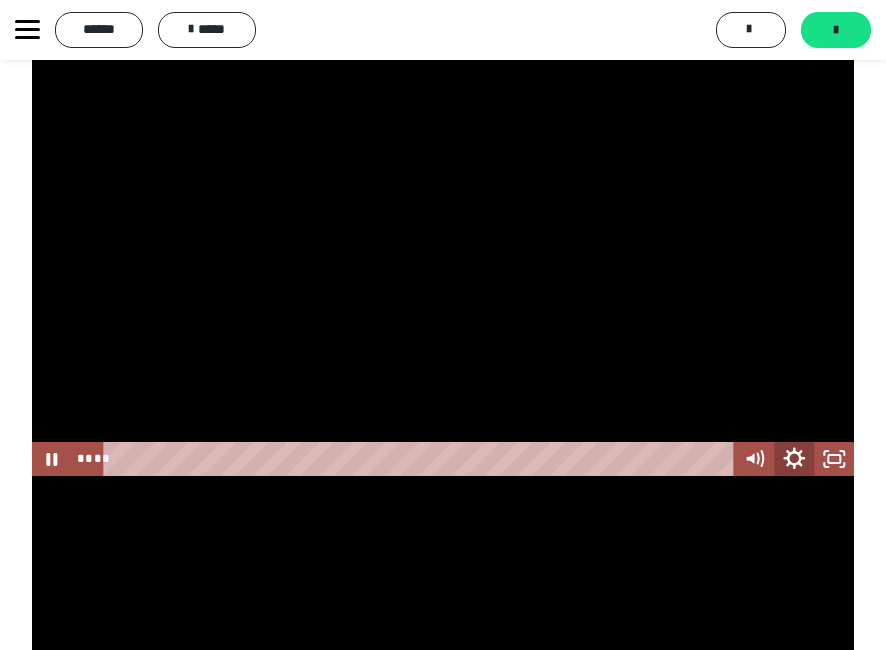 click 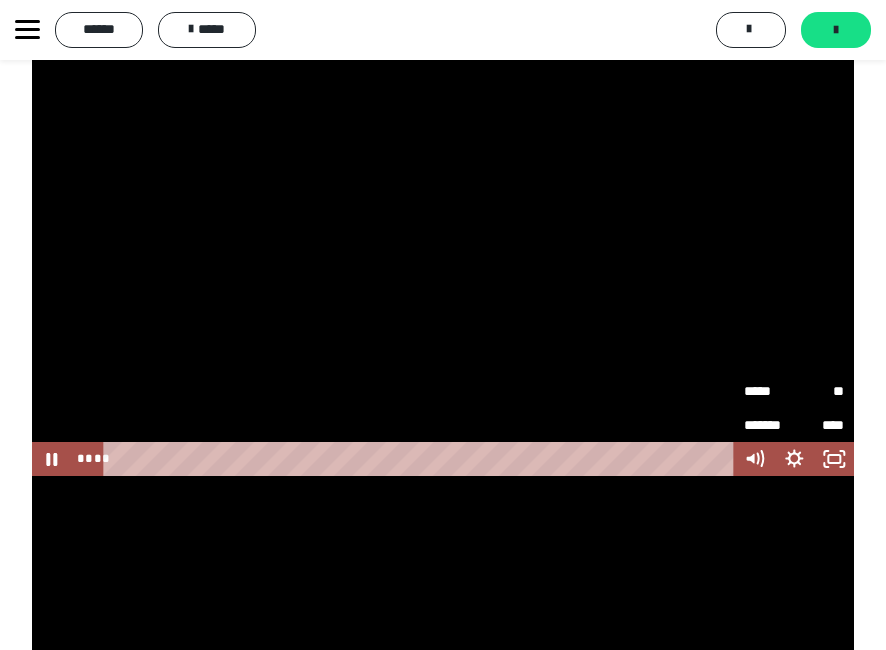 click on "**" at bounding box center (819, 391) 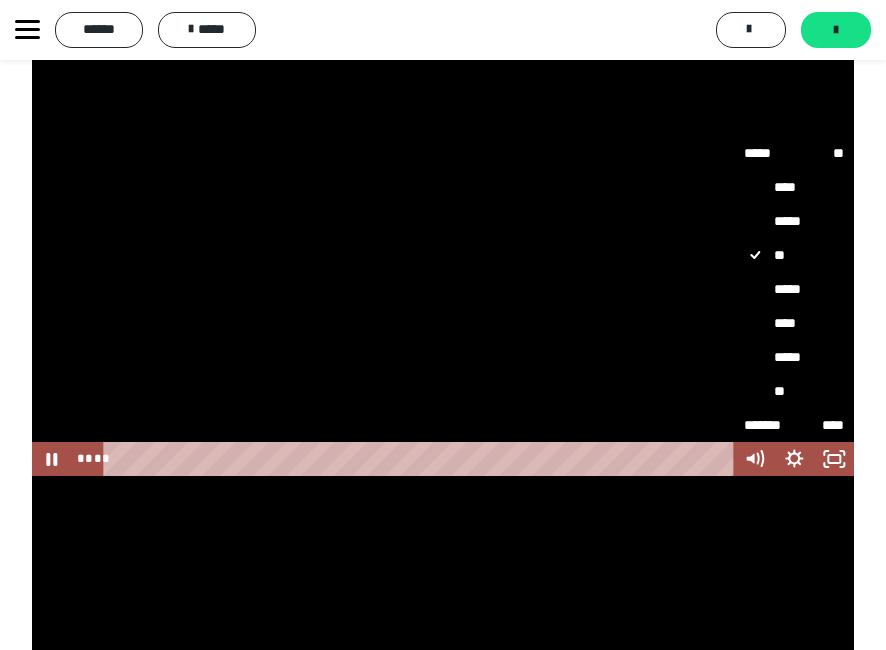 click on "*****" at bounding box center (794, 357) 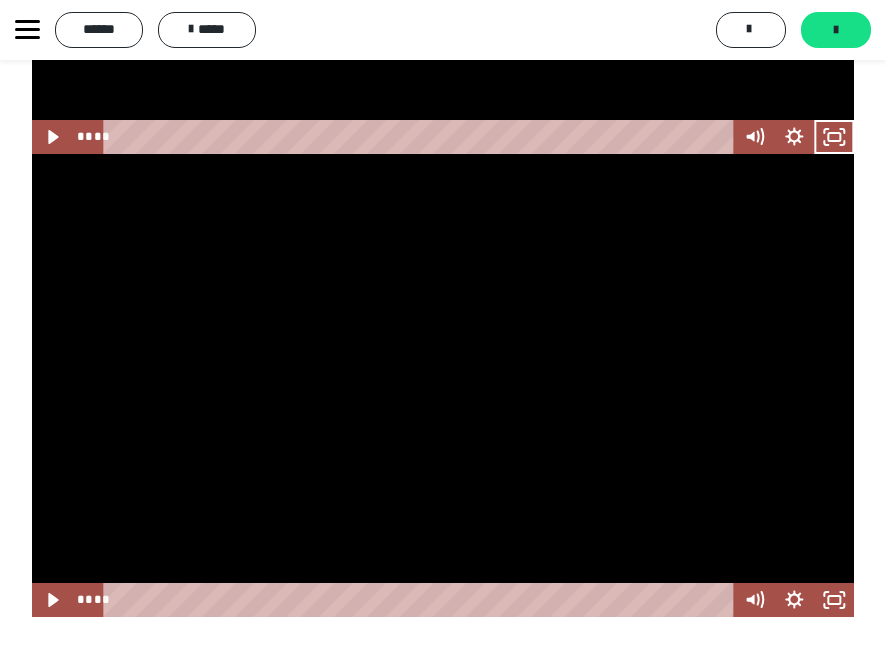 scroll, scrollTop: 1900, scrollLeft: 0, axis: vertical 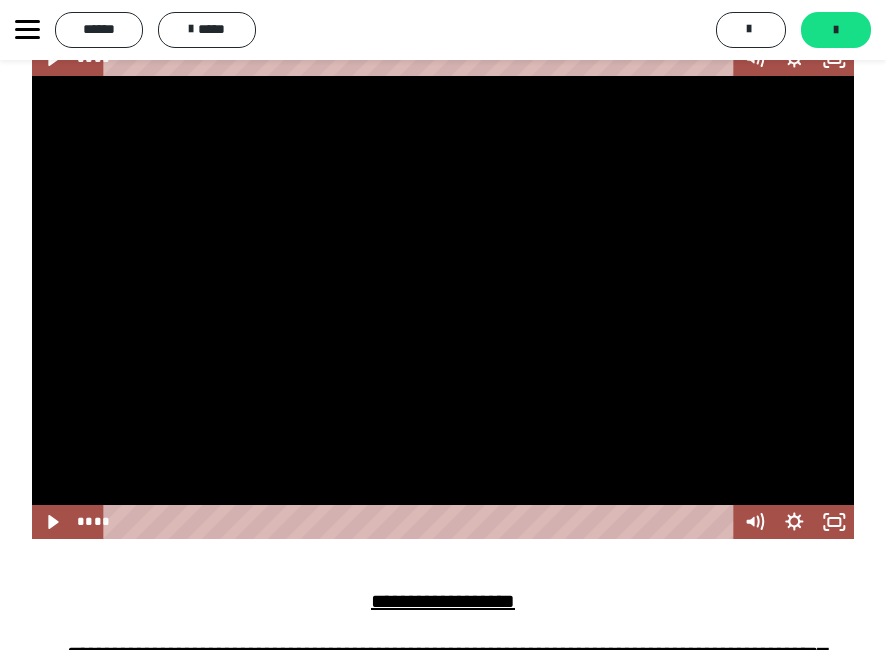 click at bounding box center [443, 307] 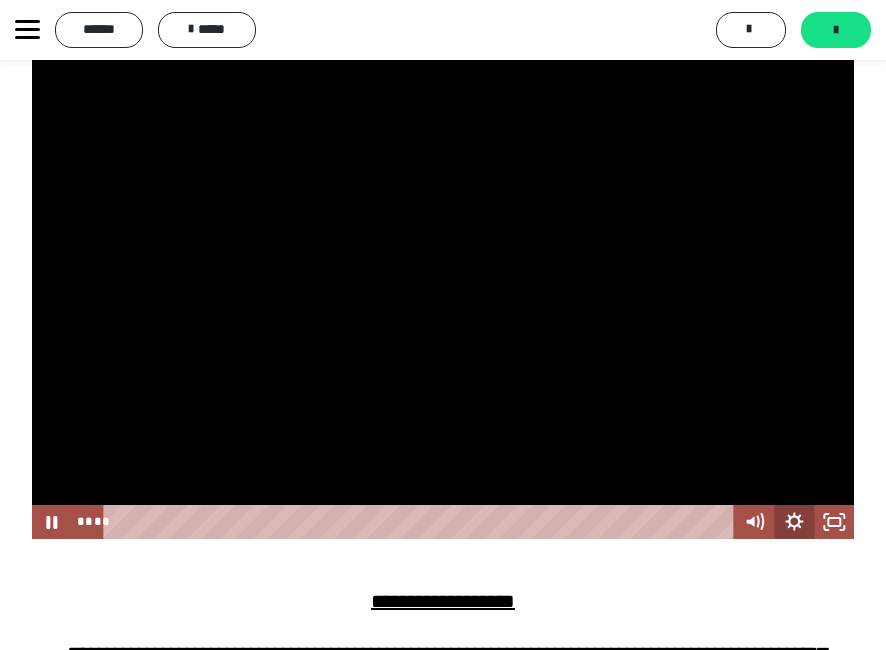click 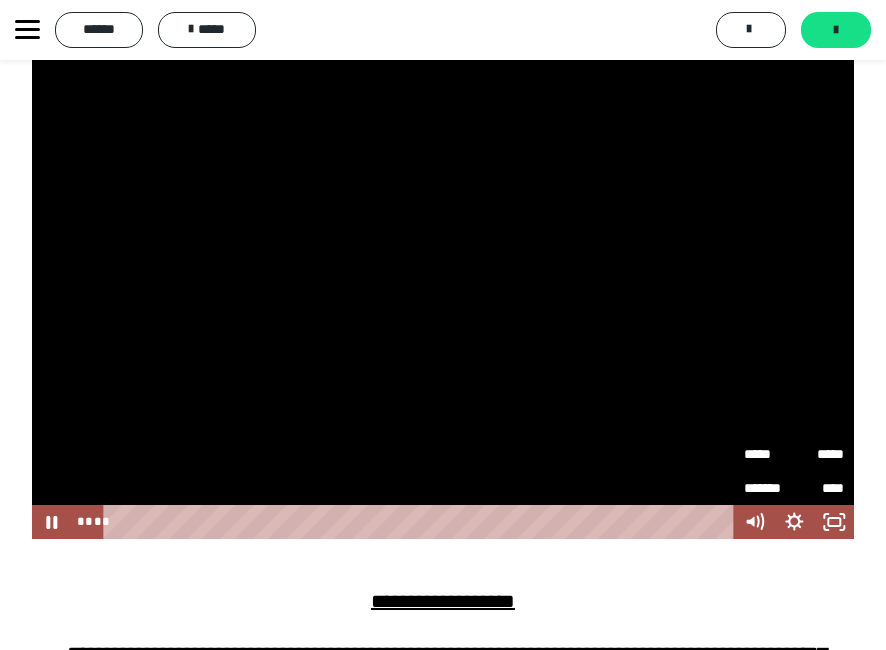 click on "*****" at bounding box center [819, 447] 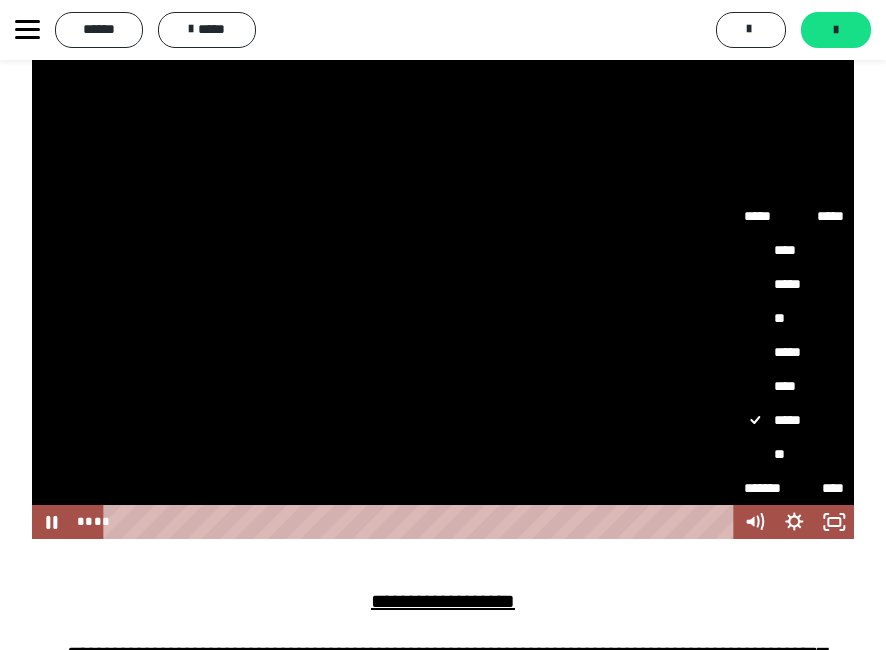 click on "**" at bounding box center (794, 318) 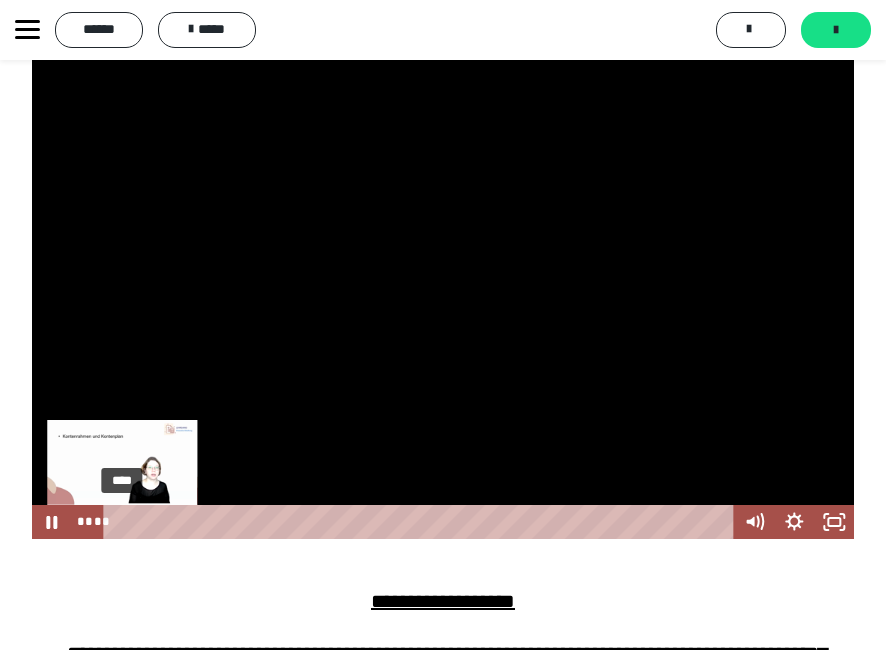 click on "****" at bounding box center [421, 522] 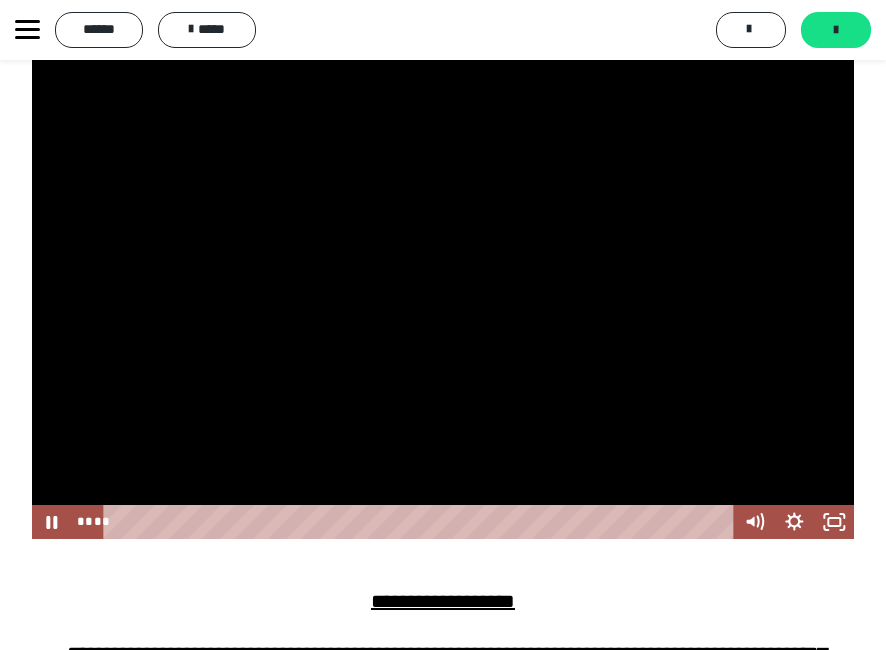 click at bounding box center [443, 307] 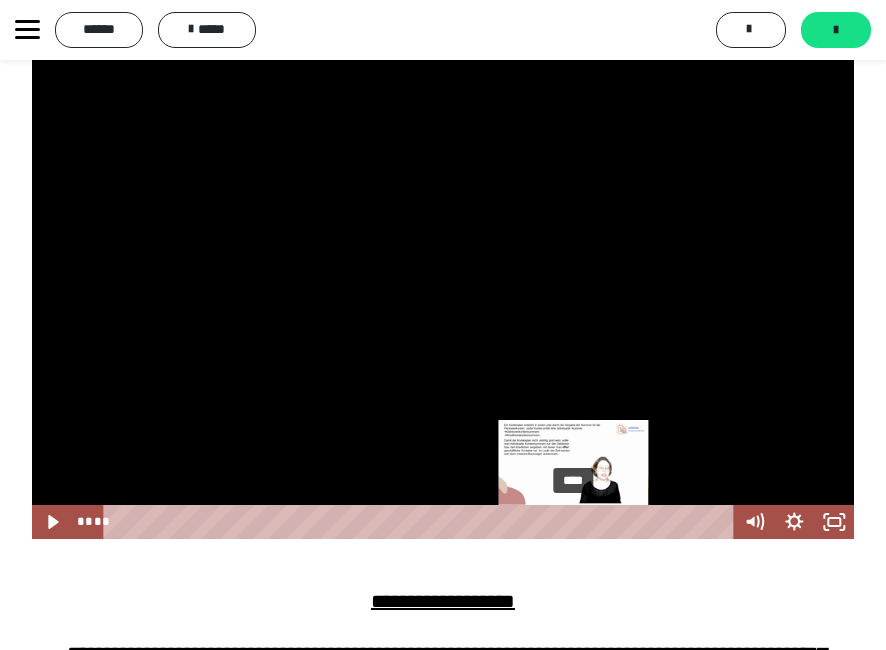 click at bounding box center (579, 521) 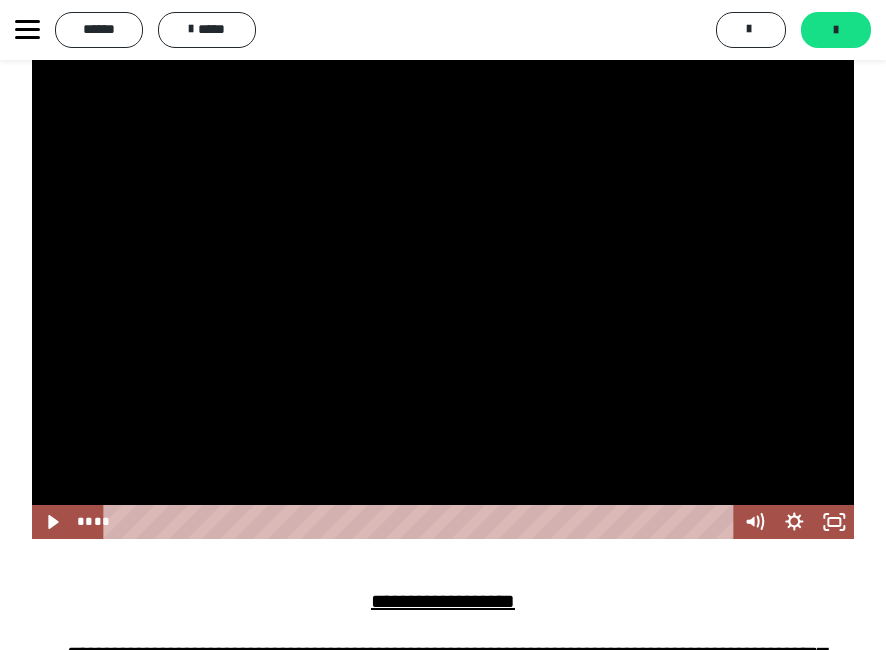 click at bounding box center [443, 307] 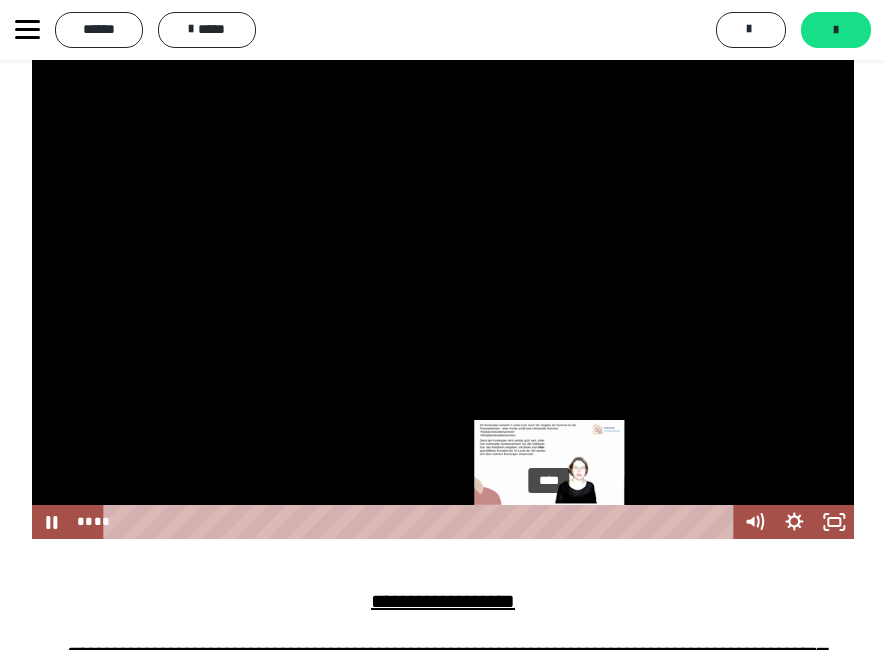 click on "****" at bounding box center (421, 522) 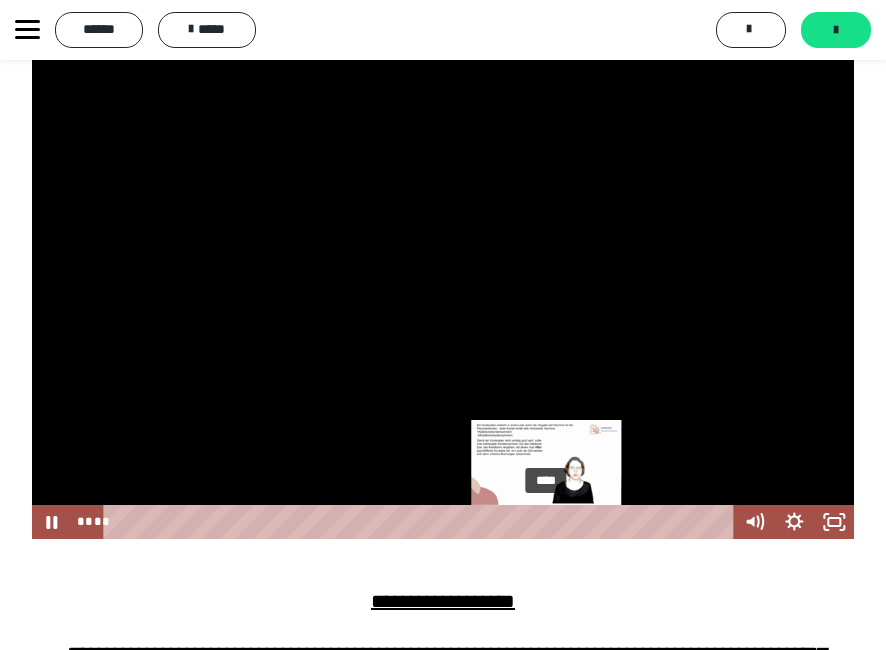 click at bounding box center (551, 521) 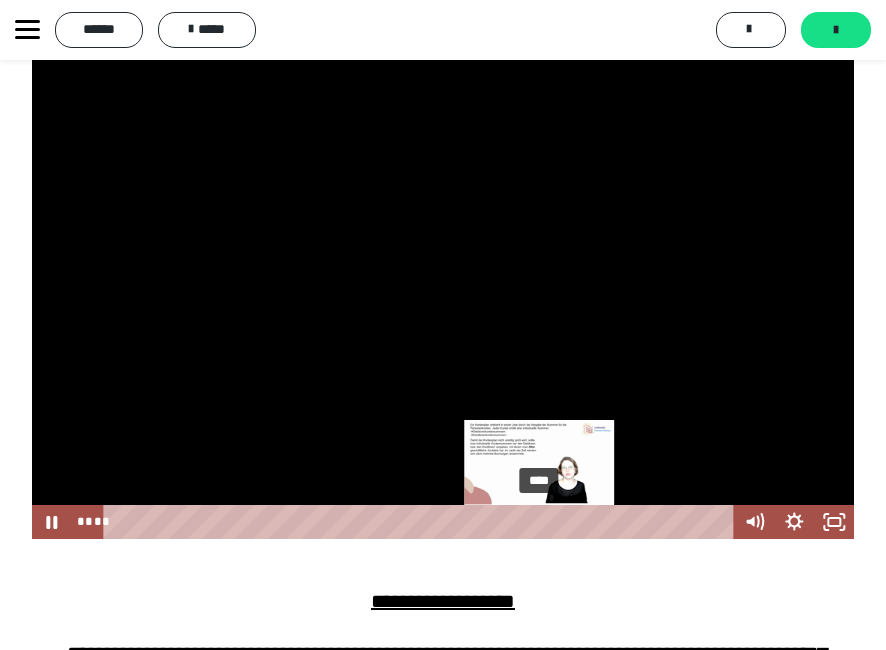 click at bounding box center (538, 521) 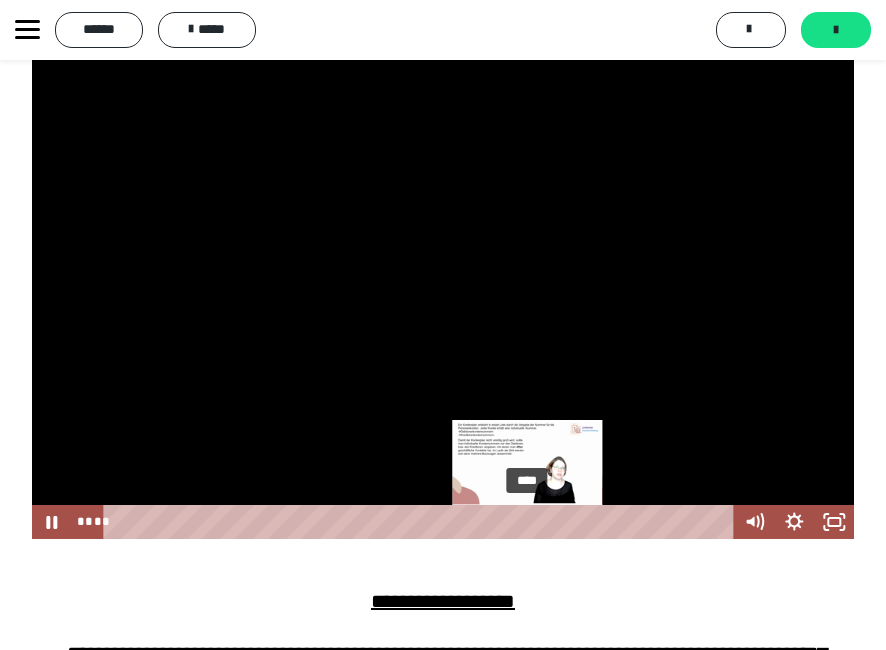 click on "****" at bounding box center (421, 522) 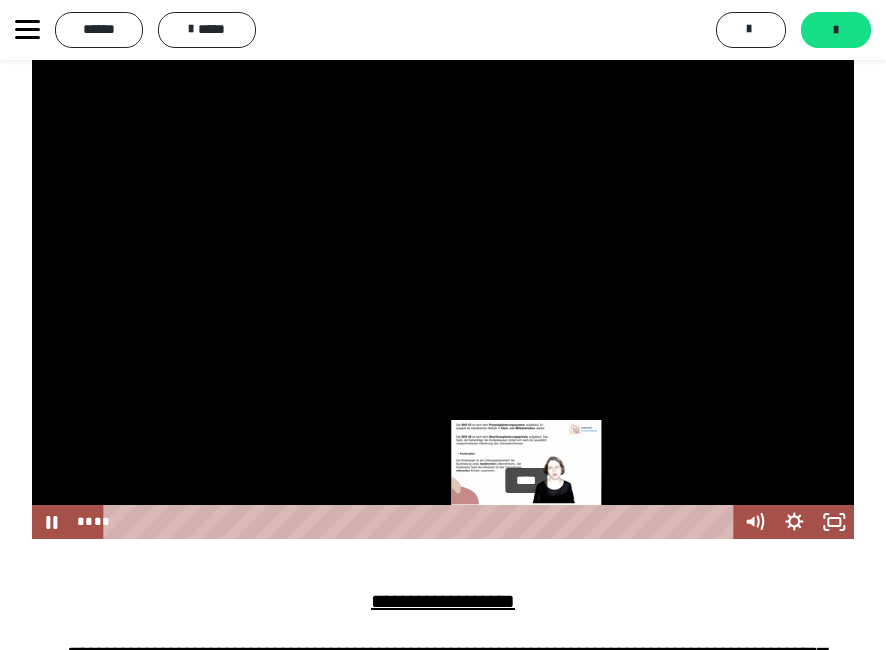 click at bounding box center (525, 521) 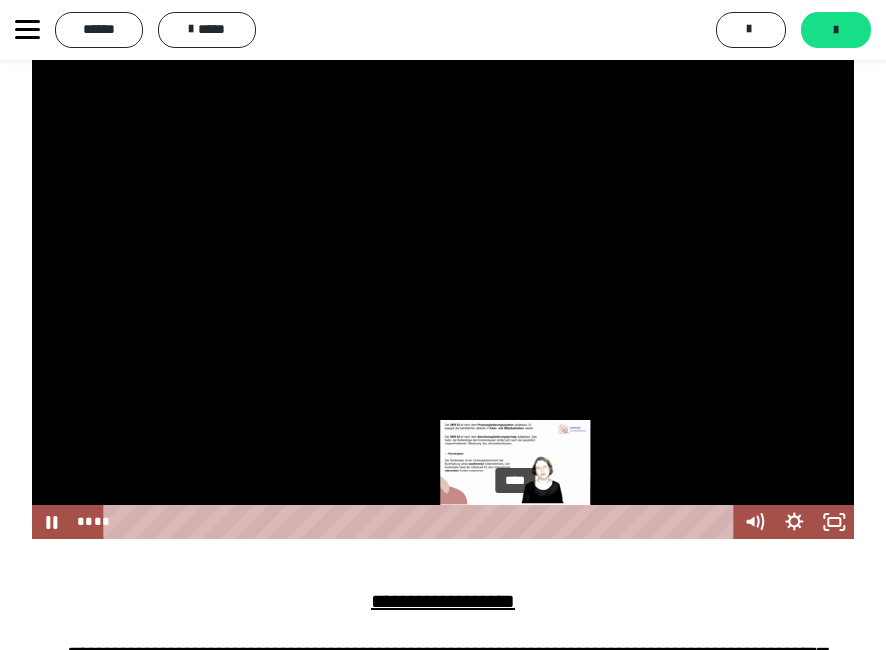 click on "****" at bounding box center [421, 522] 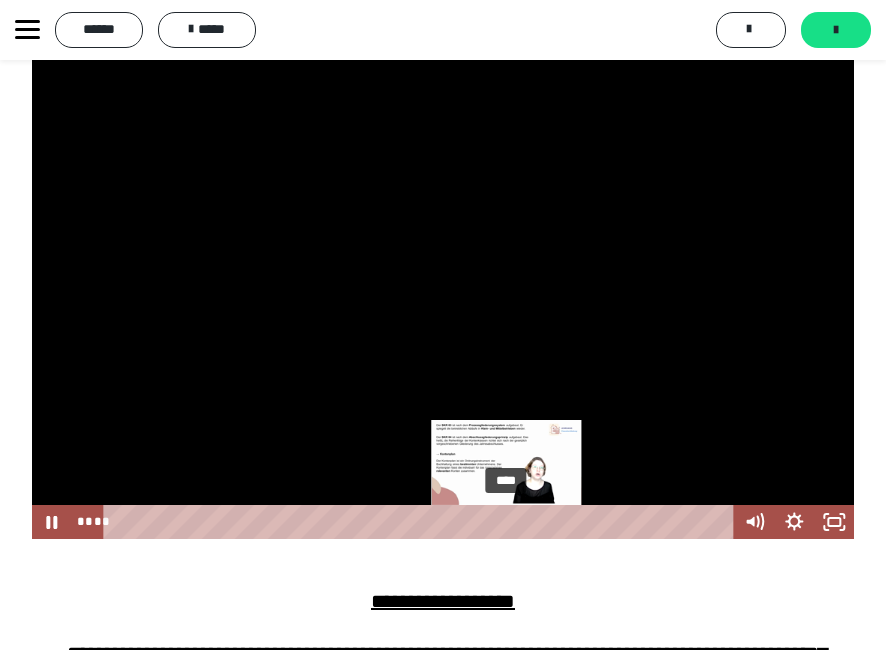 click on "****" at bounding box center (421, 522) 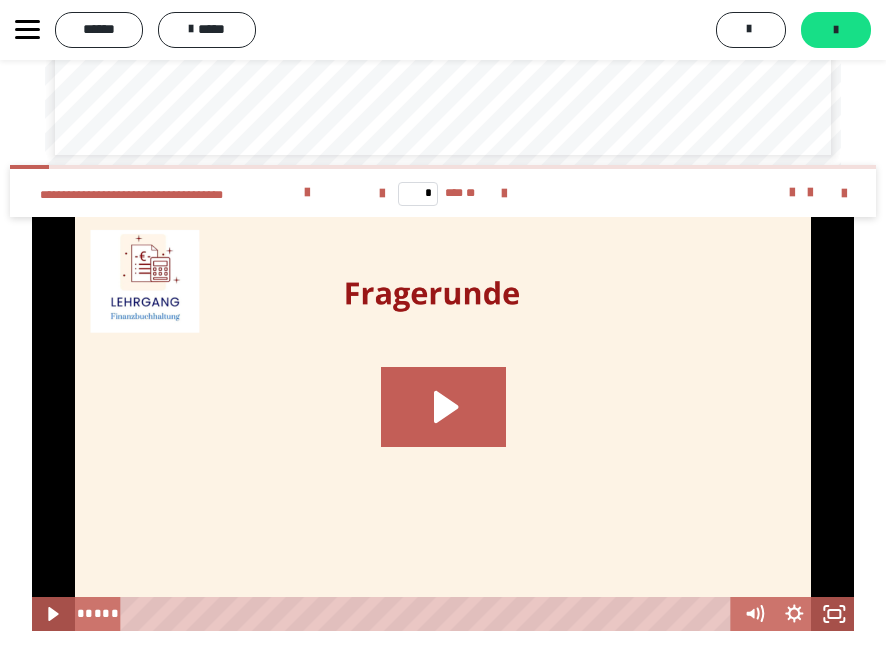 scroll, scrollTop: 5661, scrollLeft: 0, axis: vertical 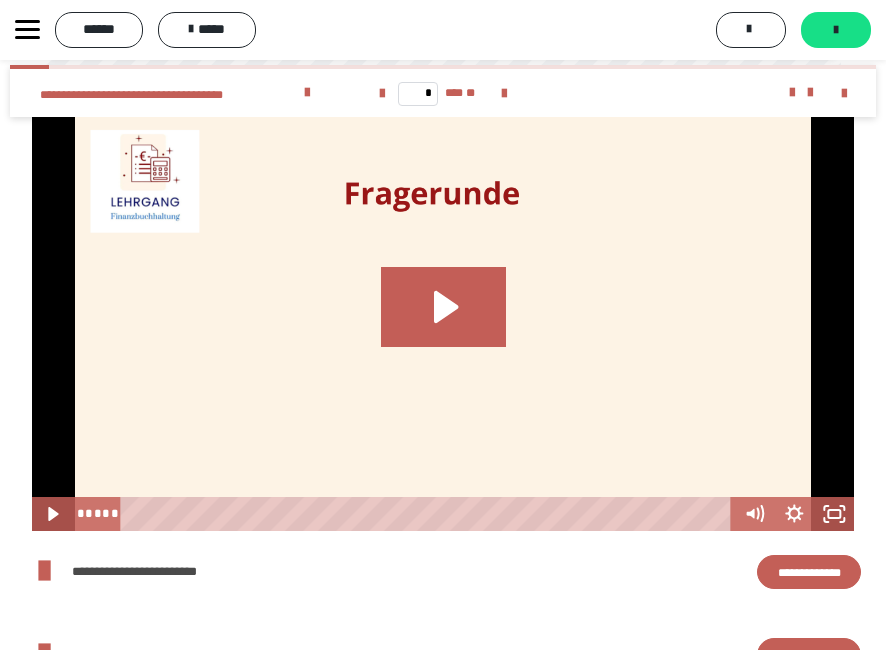 click at bounding box center [443, 324] 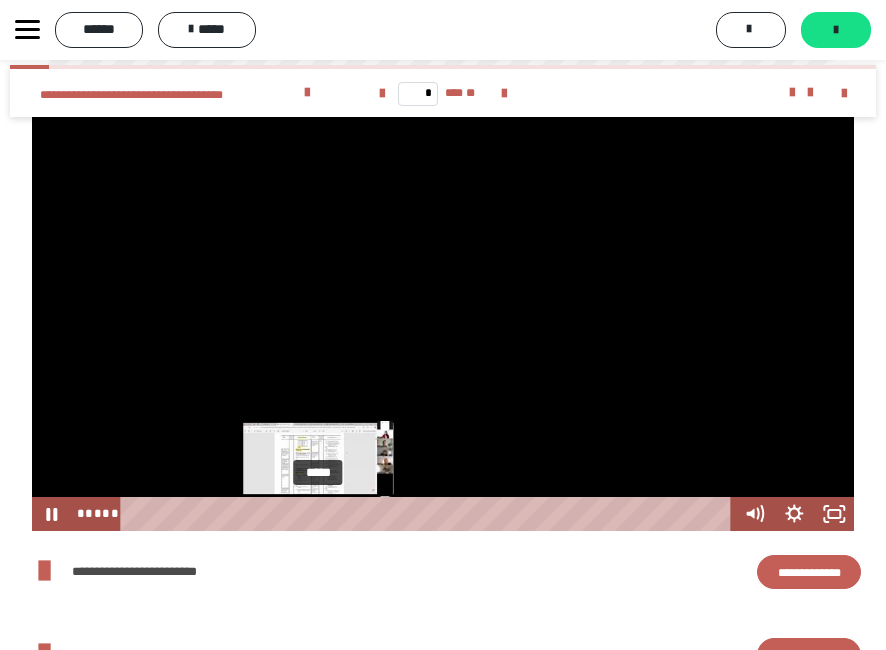 click on "*****" at bounding box center (429, 514) 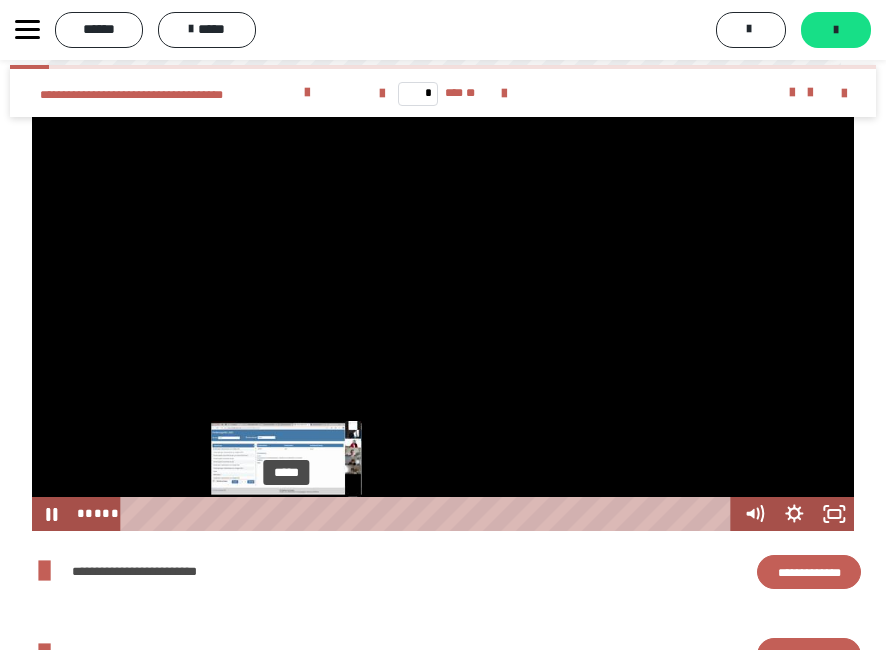 click on "*****" at bounding box center (429, 514) 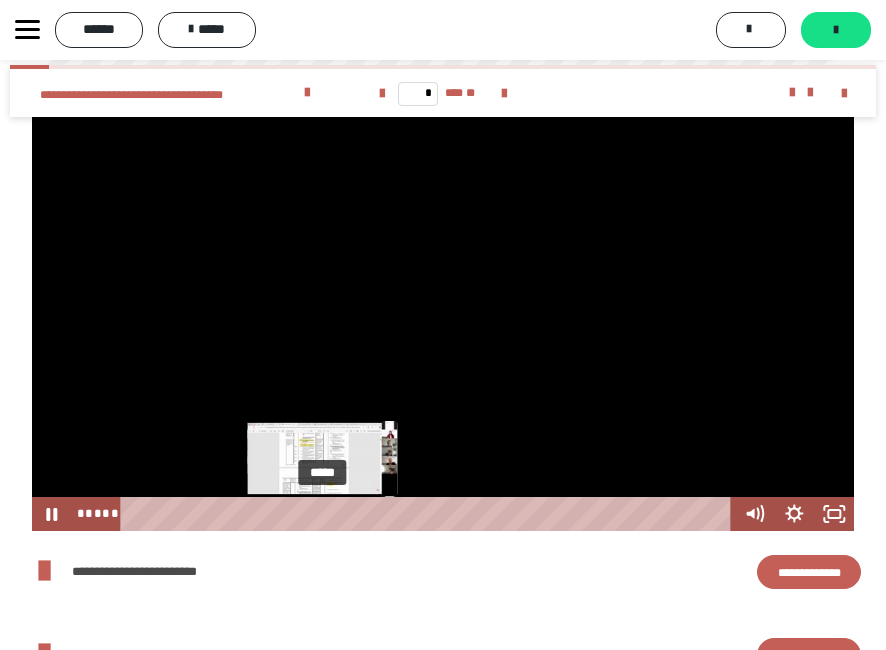 click on "*****" at bounding box center [429, 514] 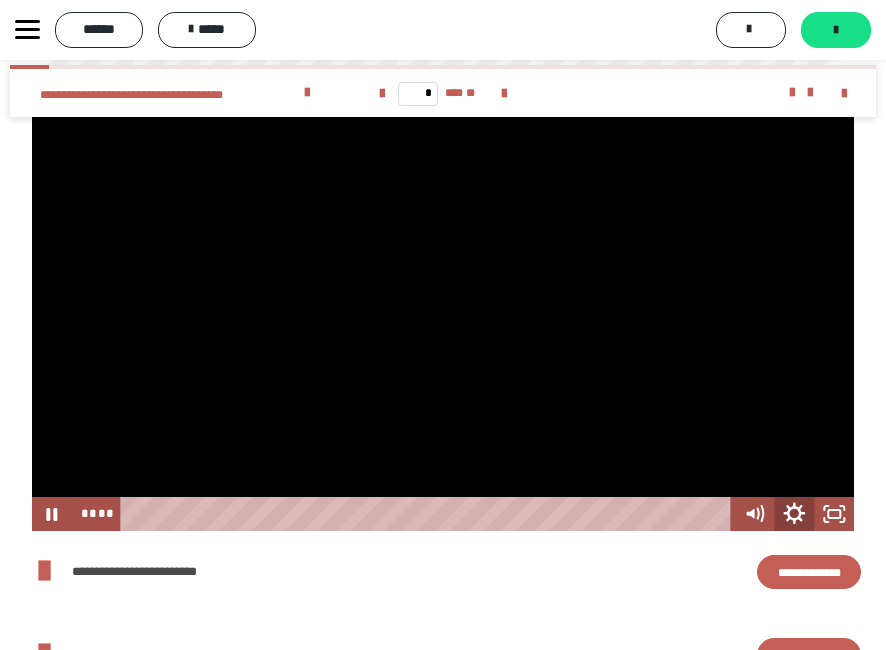 click 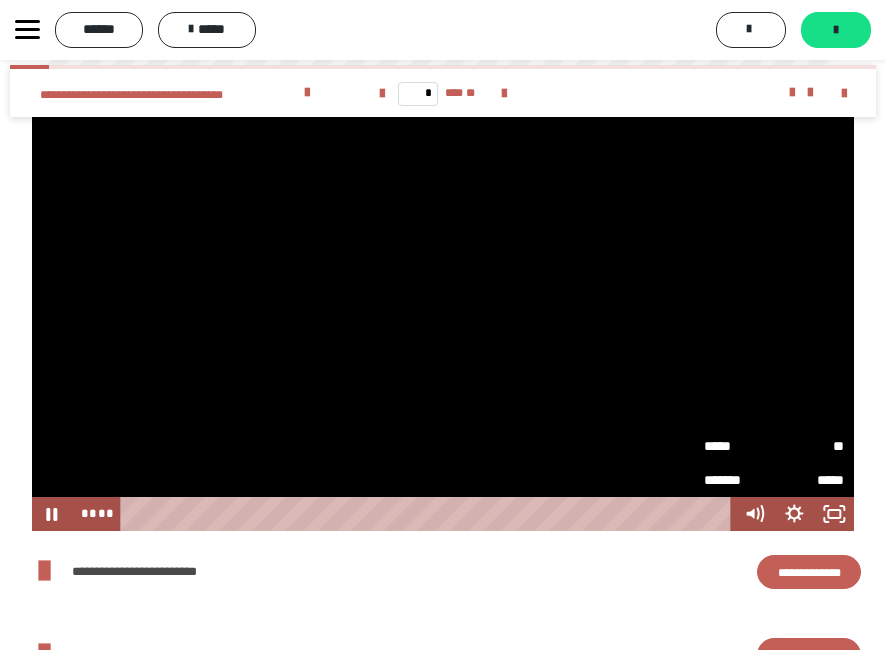 click on "**" at bounding box center (809, 446) 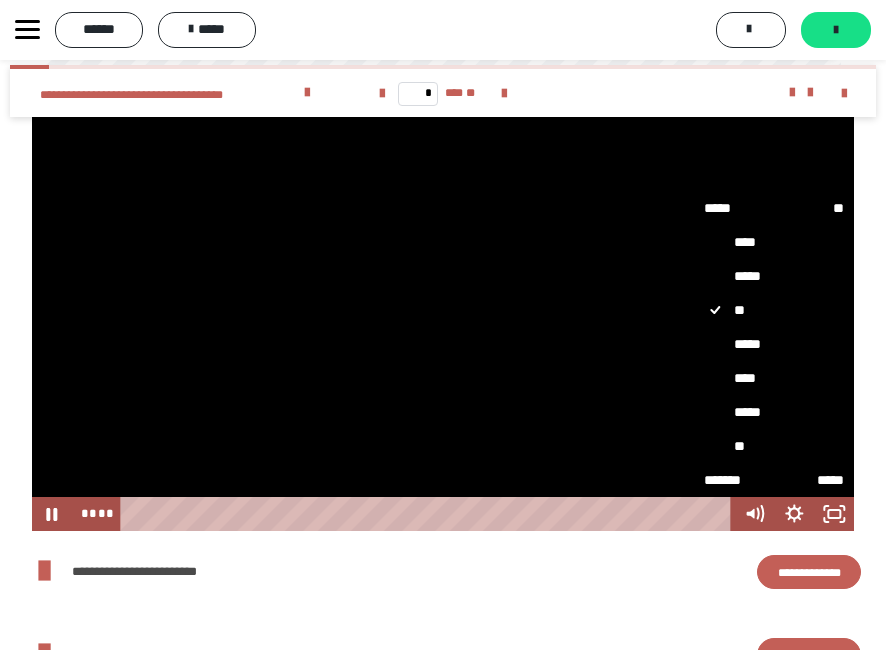 click on "*****" at bounding box center [774, 412] 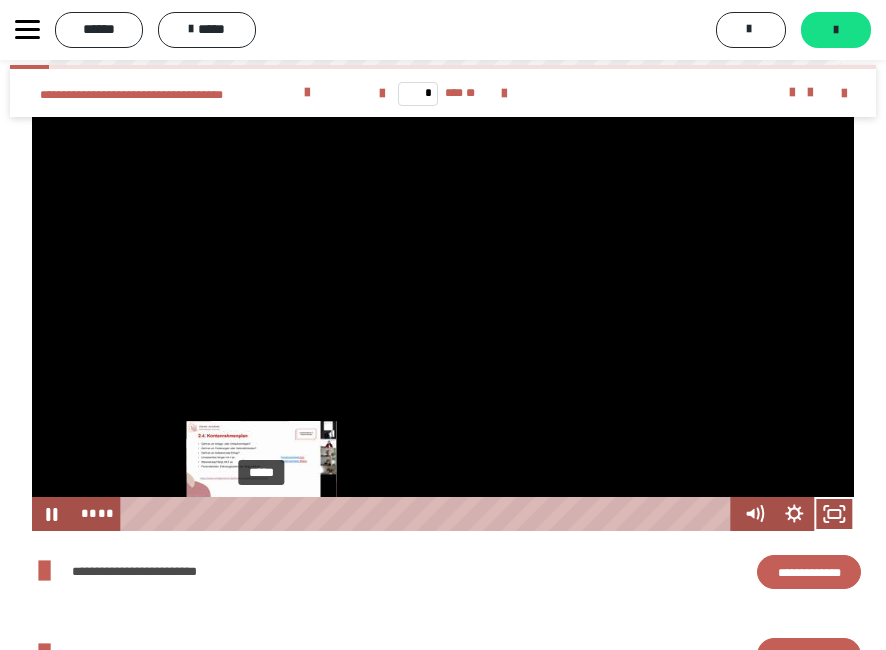 click on "*****" at bounding box center [429, 514] 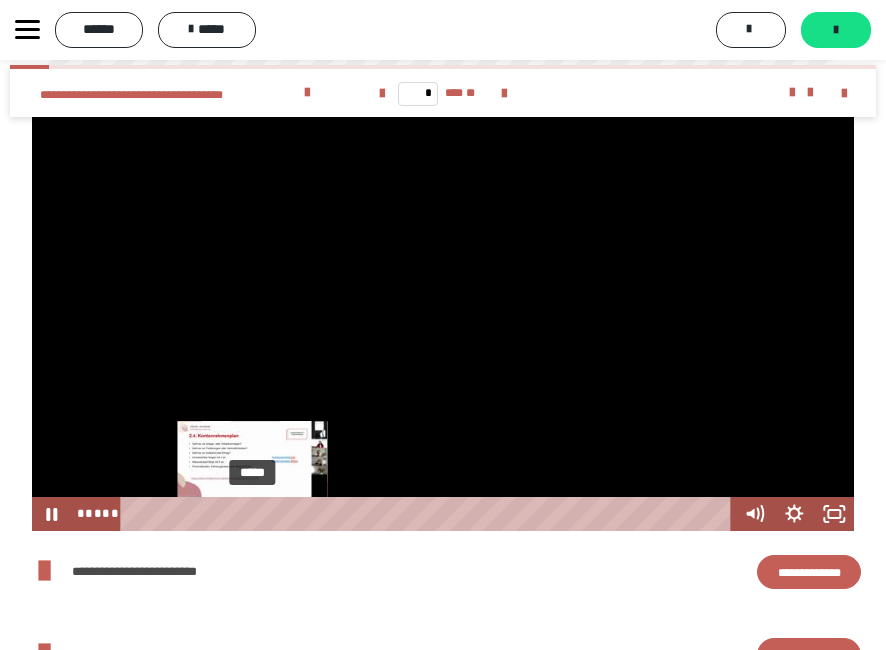 click on "*****" at bounding box center [429, 514] 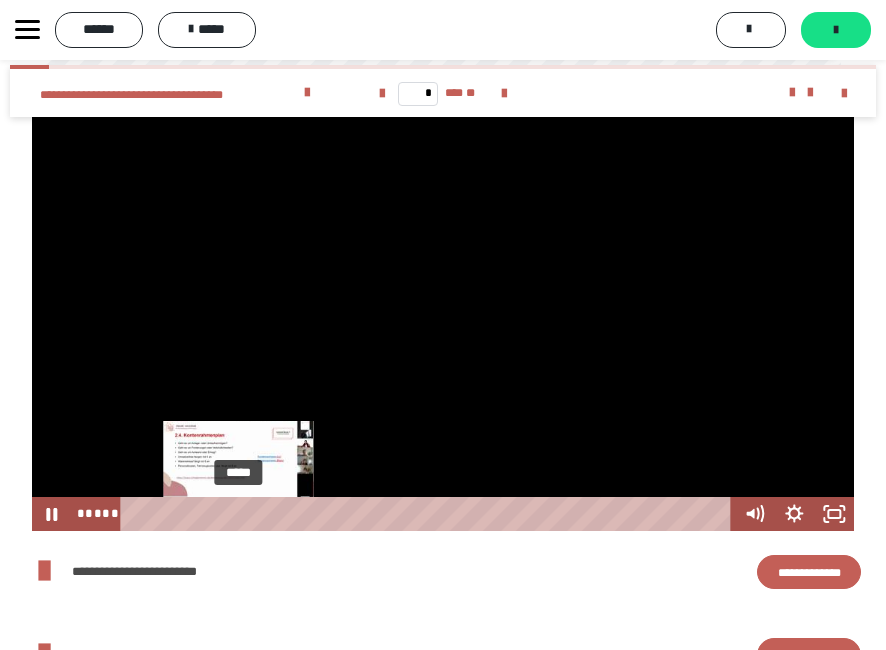 click on "*****" at bounding box center (429, 514) 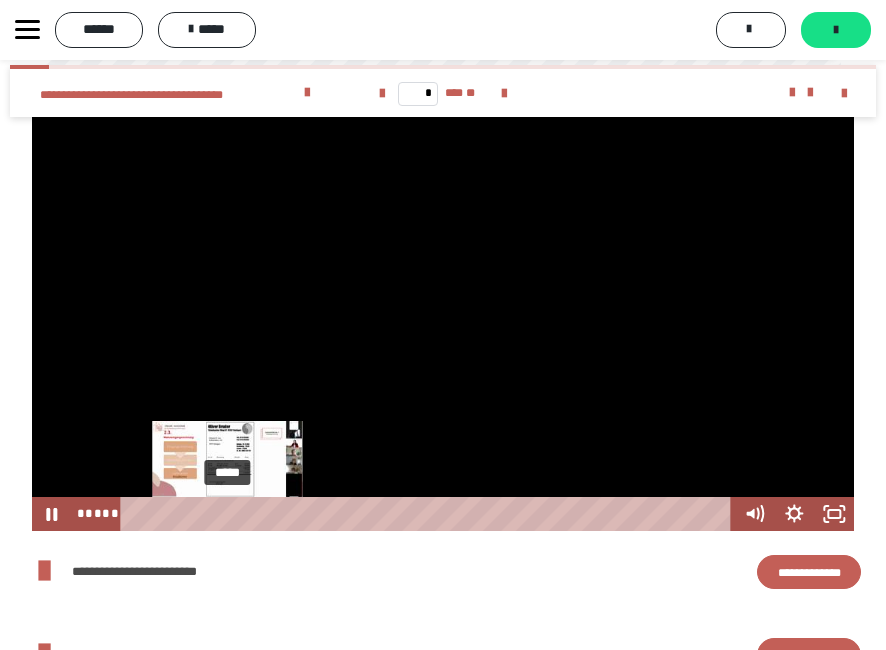 click on "*****" at bounding box center (429, 514) 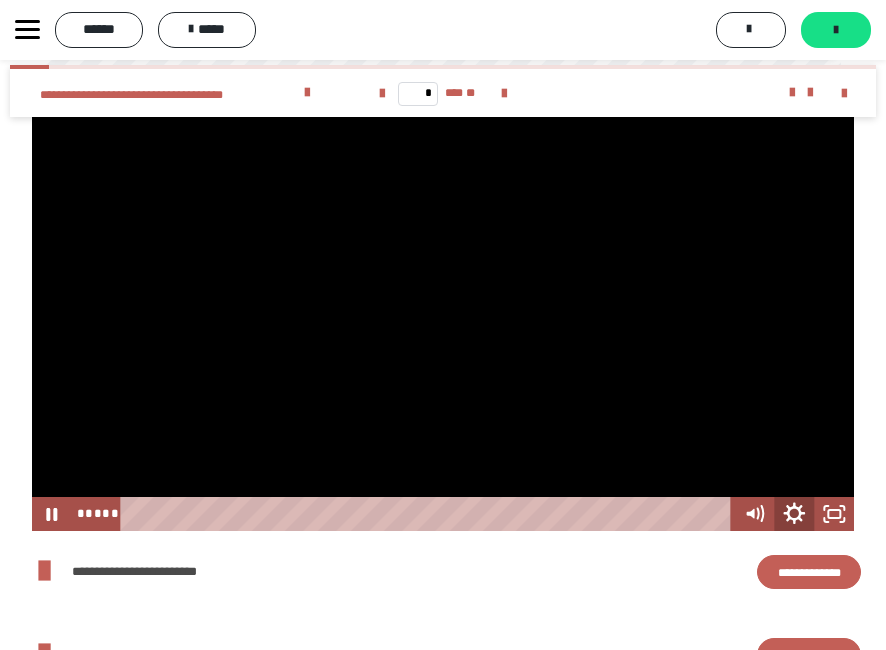 click 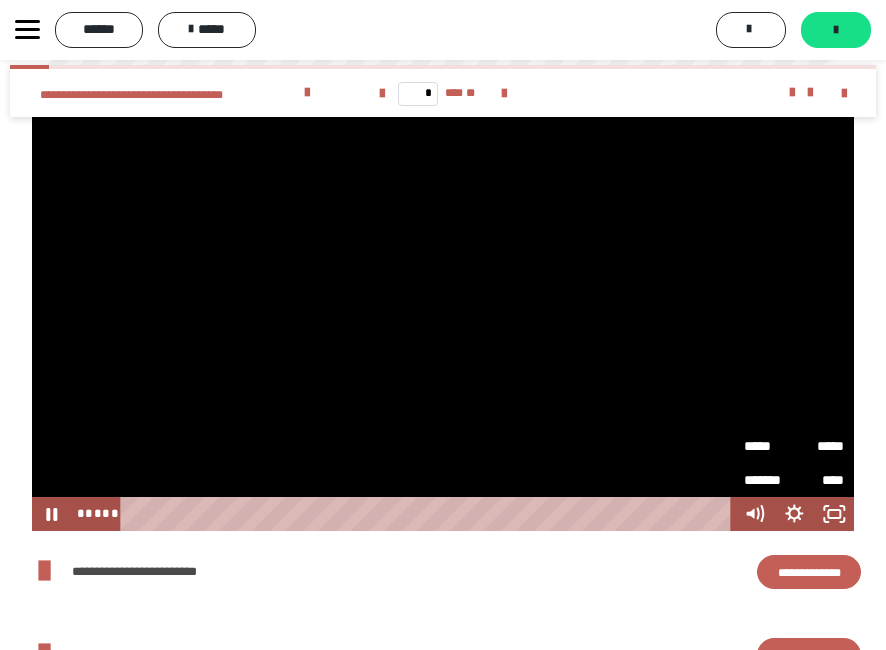 click on "*****" at bounding box center [819, 440] 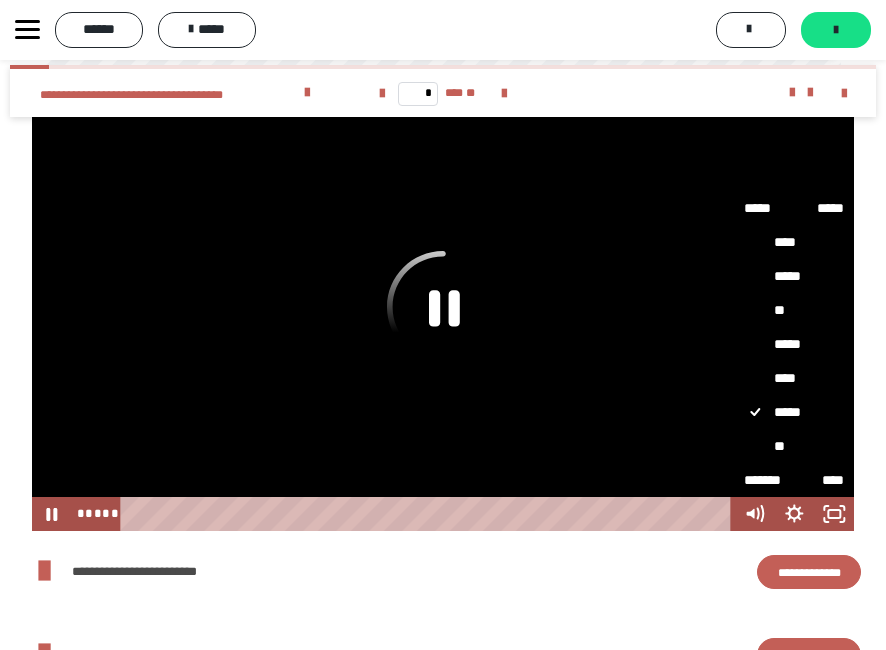 click on "**" at bounding box center (794, 310) 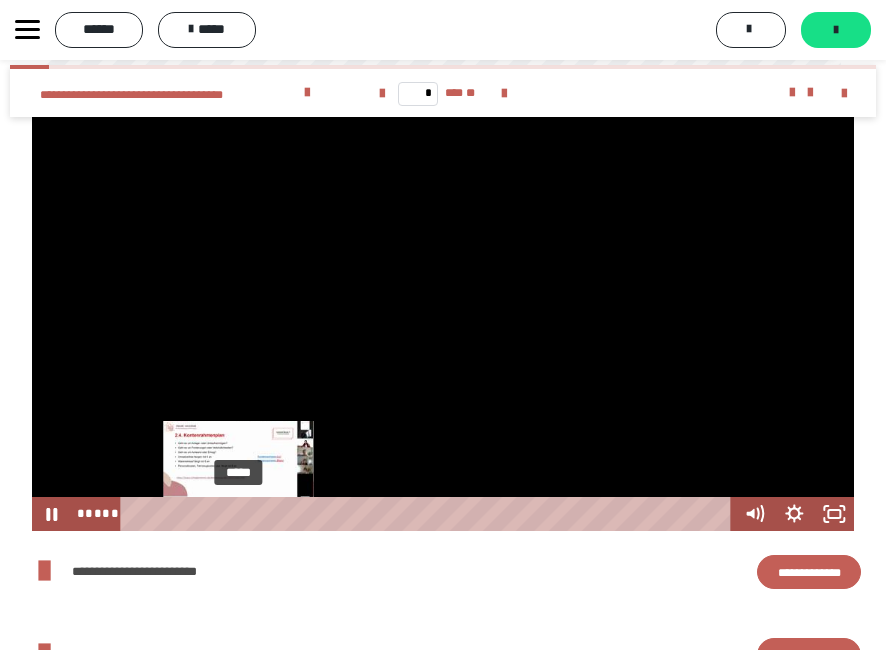 click on "*****" at bounding box center (429, 514) 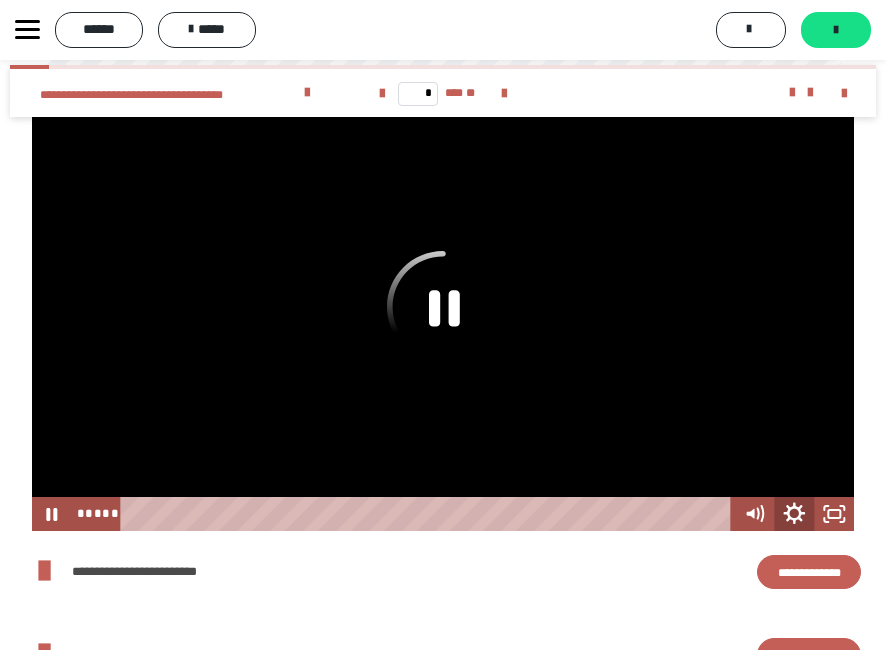 click 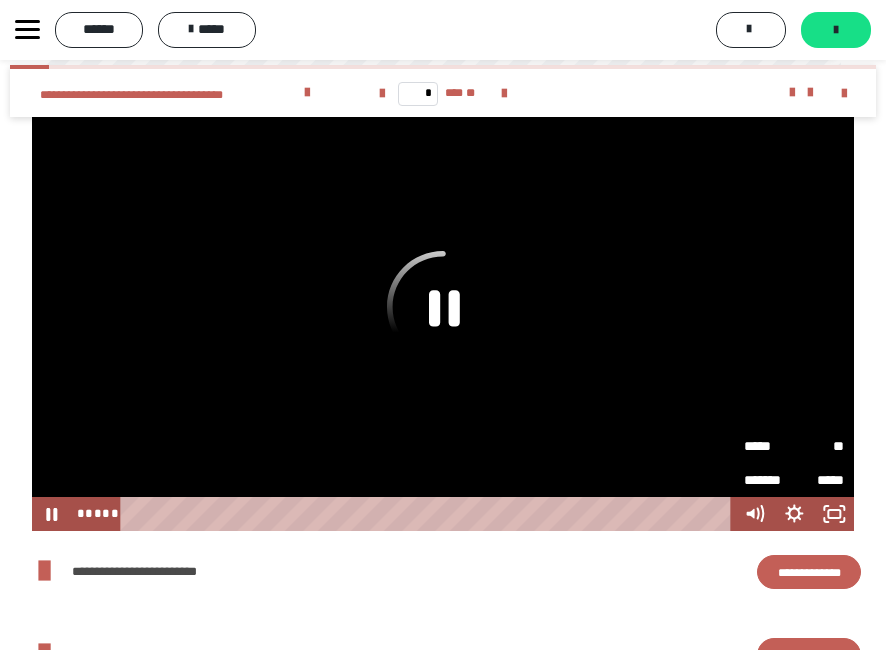 click 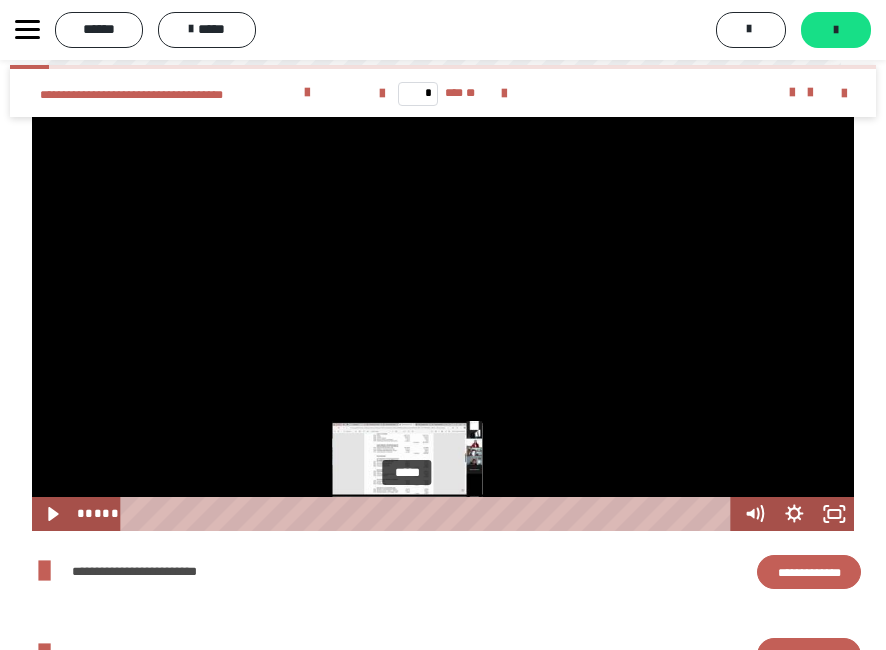click on "*****" at bounding box center [429, 514] 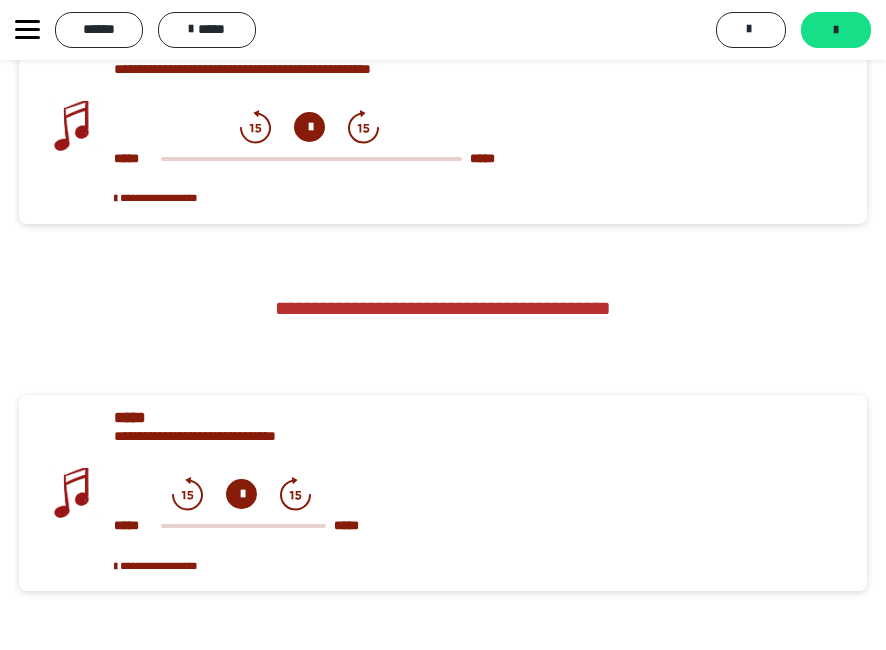 scroll, scrollTop: 4861, scrollLeft: 0, axis: vertical 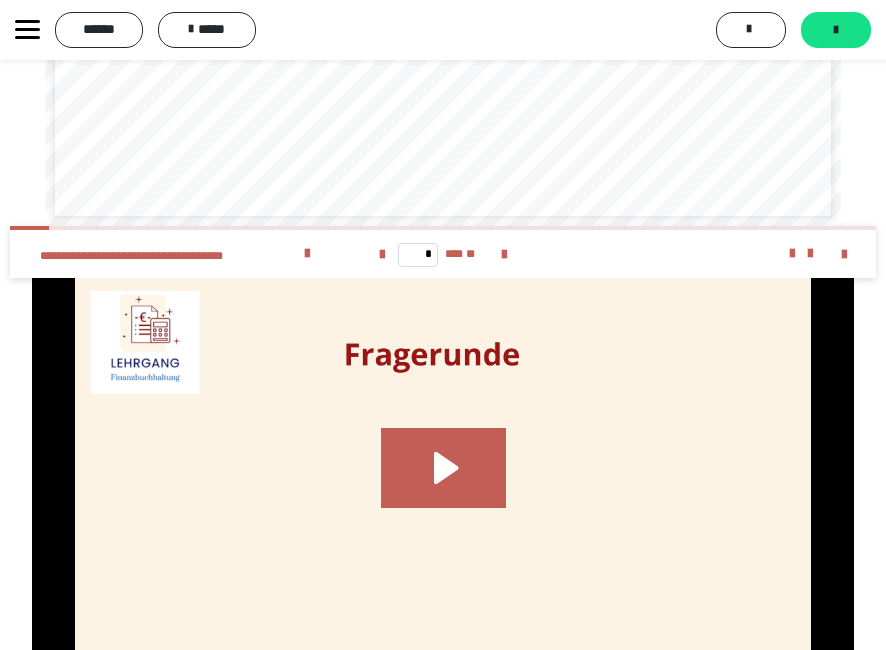 click on "**********" at bounding box center (237, 129) 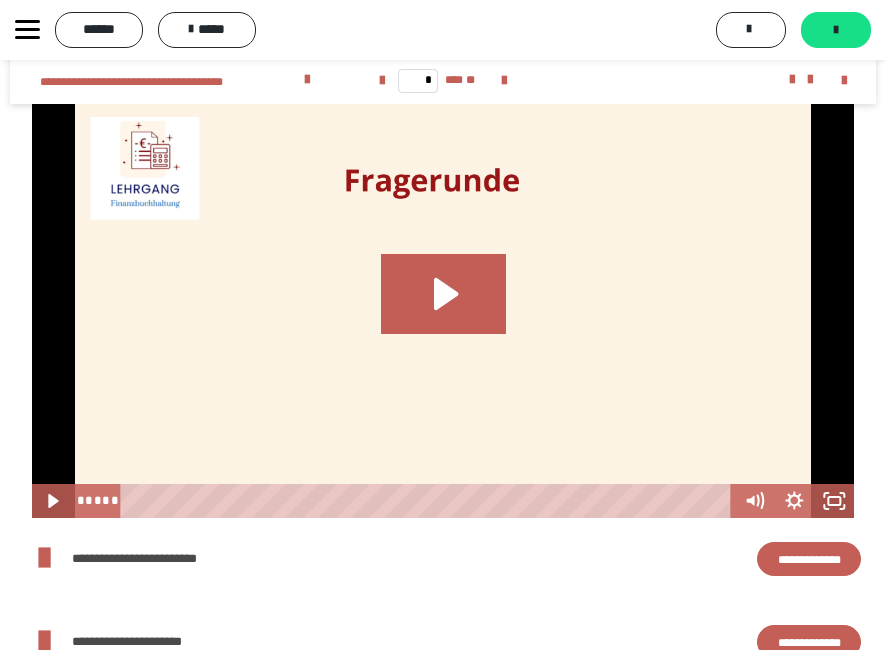 scroll, scrollTop: 5700, scrollLeft: 0, axis: vertical 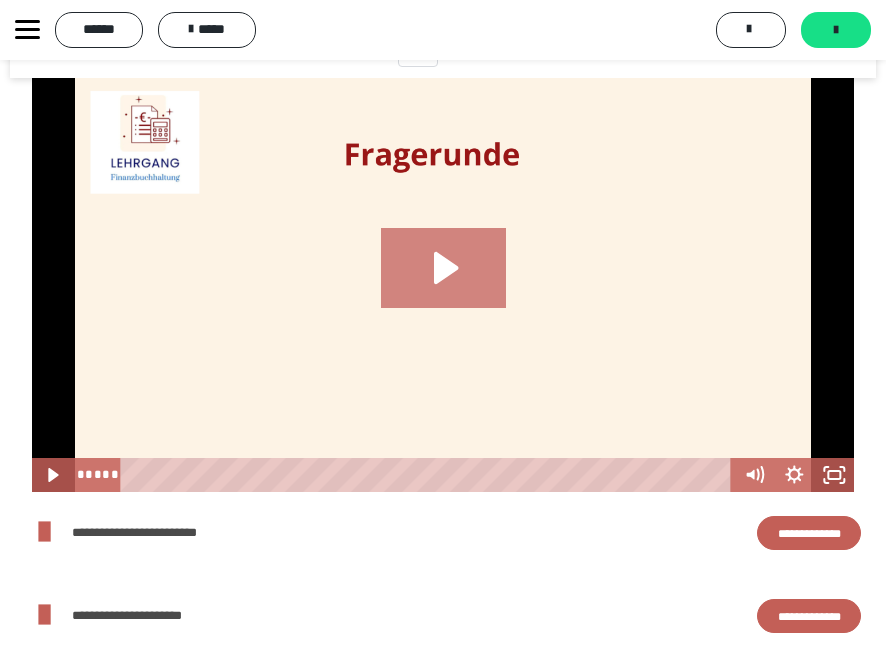 click 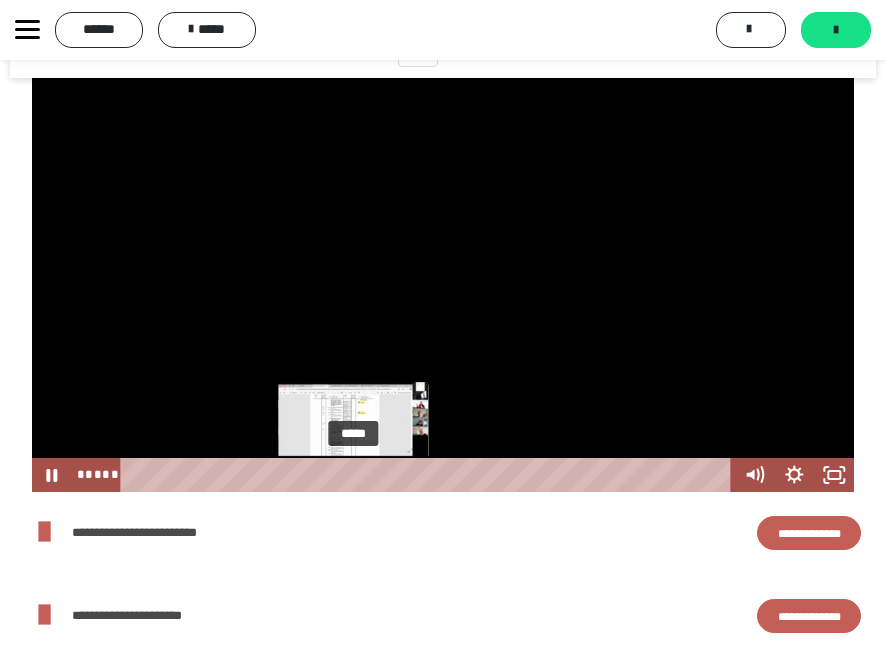 click on "*****" at bounding box center [429, 475] 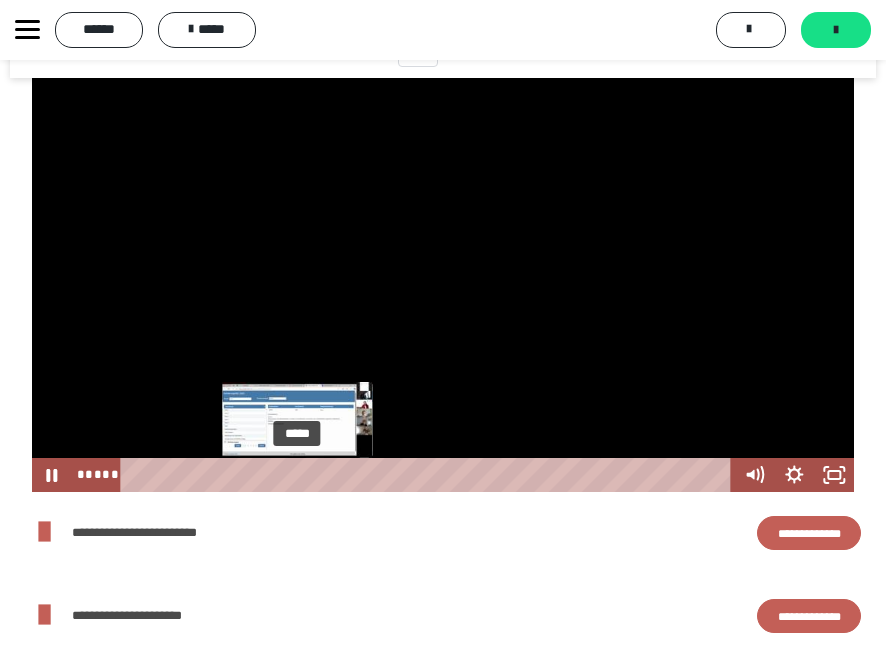 click on "*****" at bounding box center (429, 475) 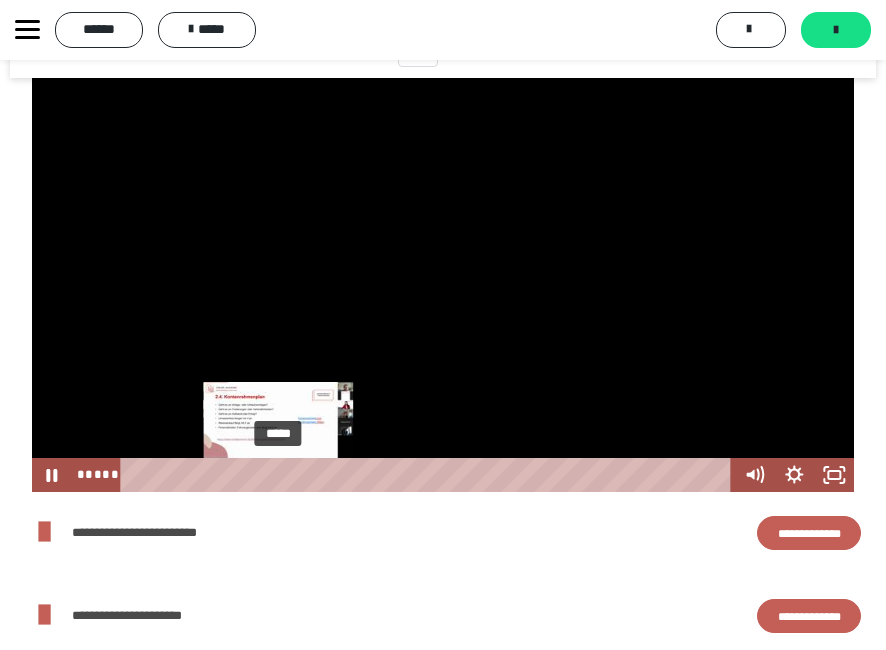 click on "*****" at bounding box center (429, 475) 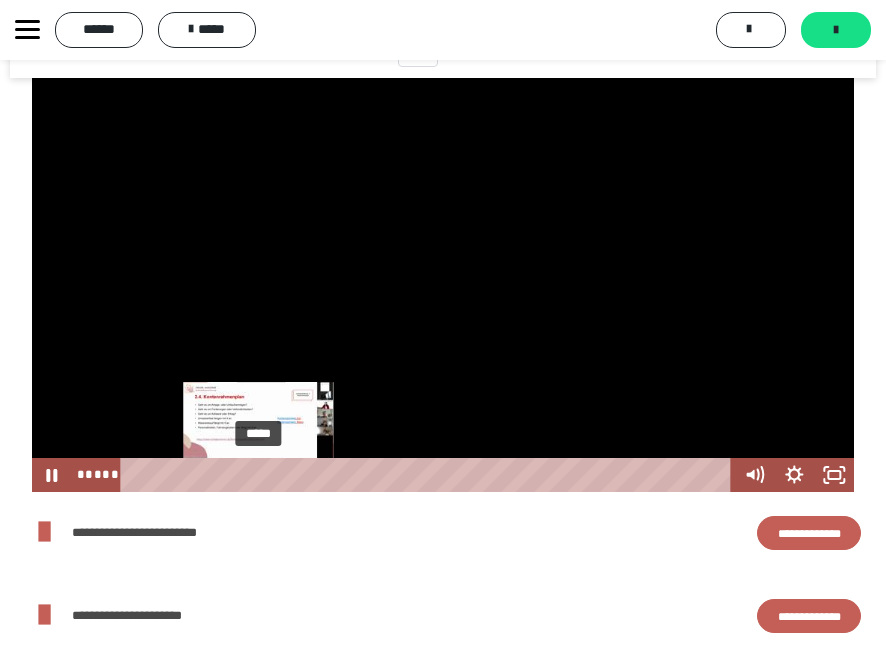 click on "*****" at bounding box center (429, 475) 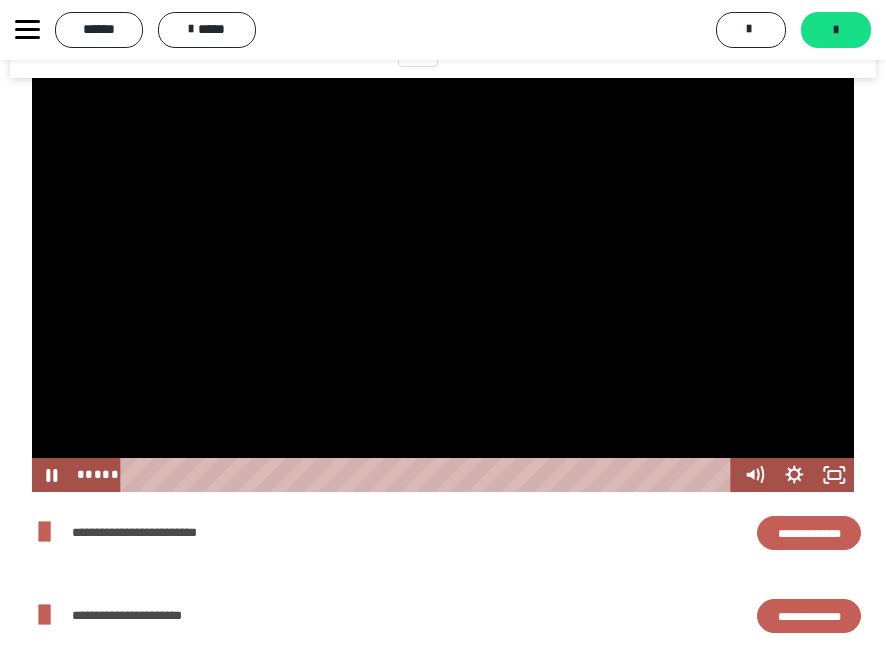click at bounding box center (443, 285) 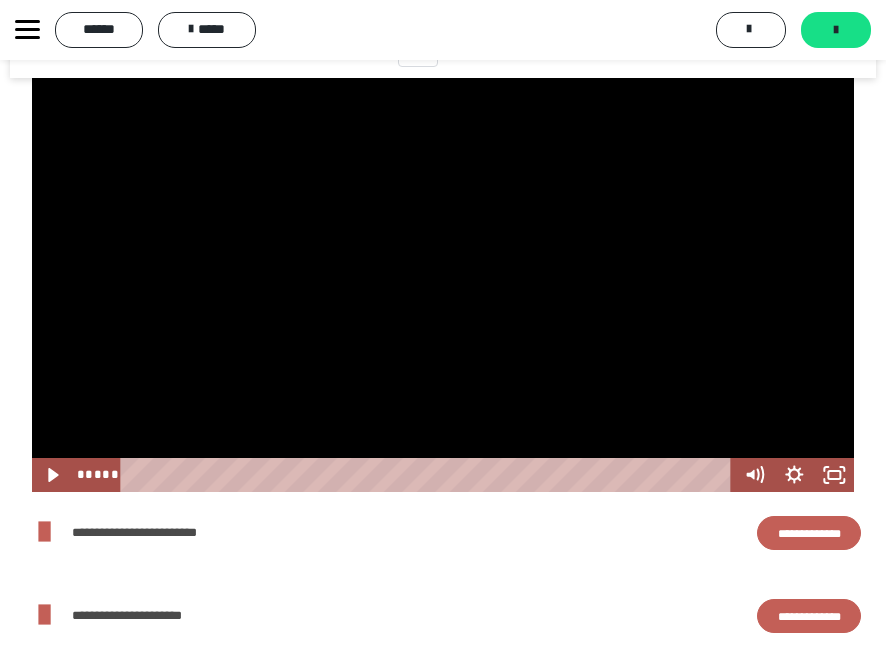 click at bounding box center [443, 285] 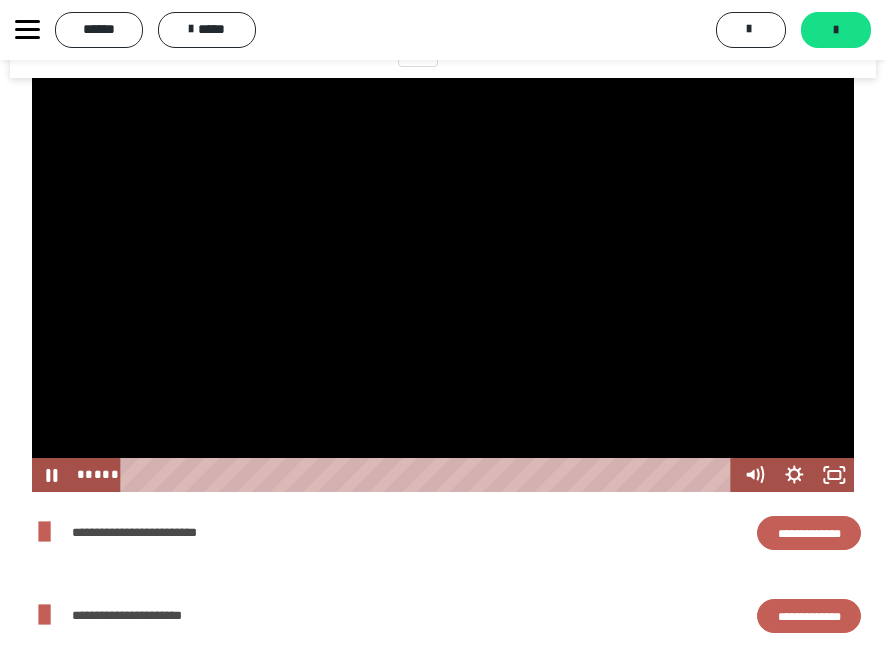 click at bounding box center (443, 285) 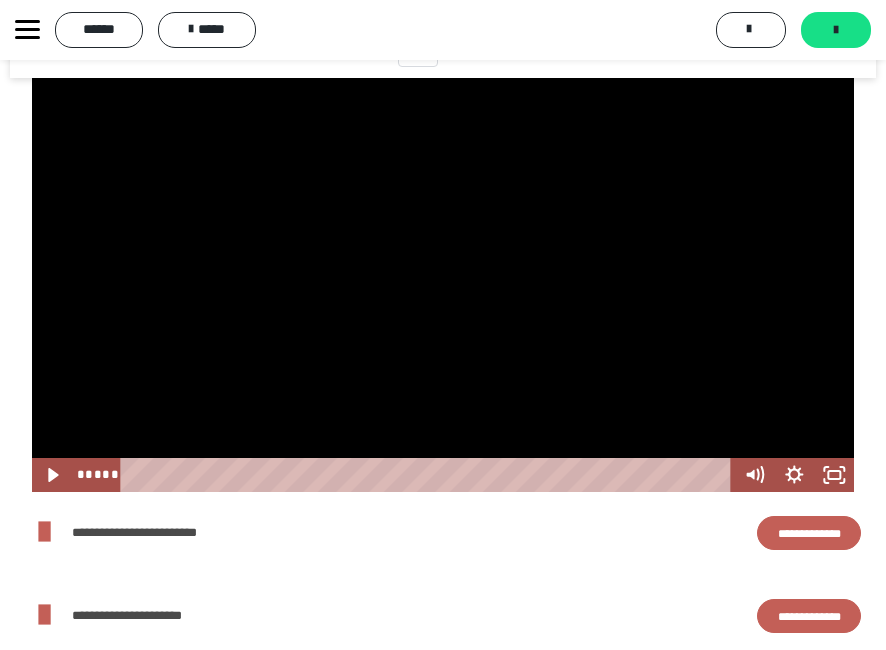 click at bounding box center (443, 285) 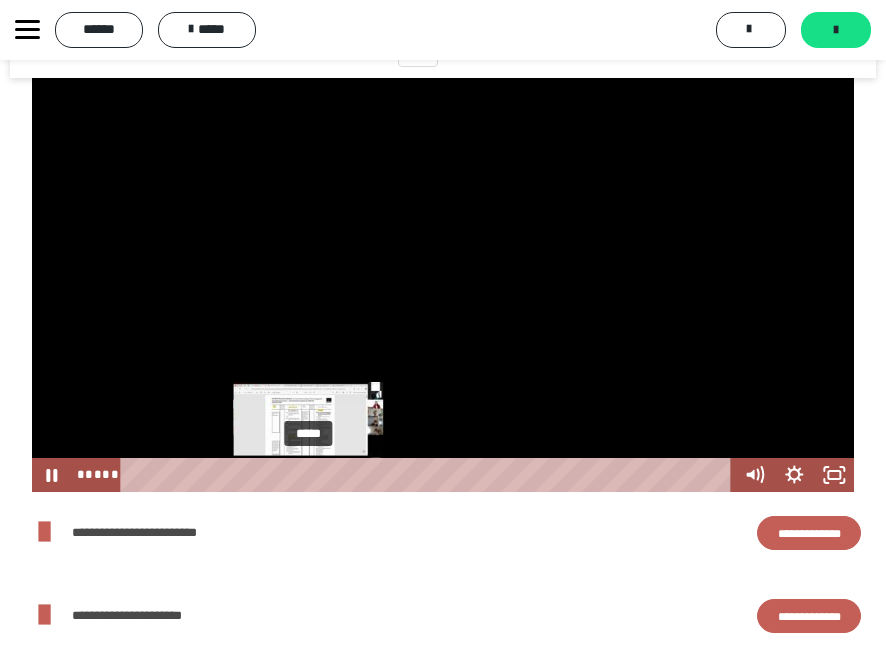 click on "*****" at bounding box center (429, 475) 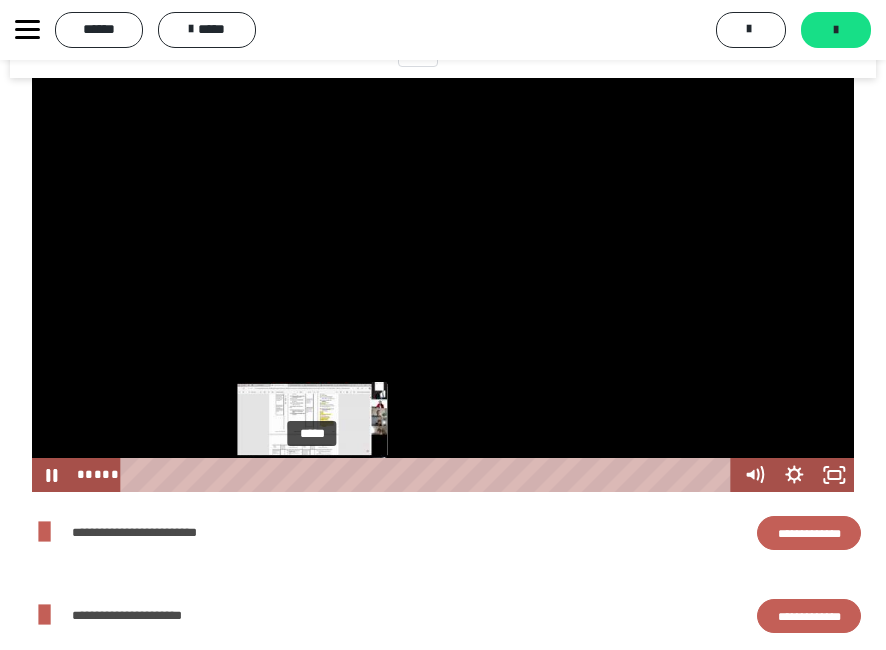 click at bounding box center [311, 474] 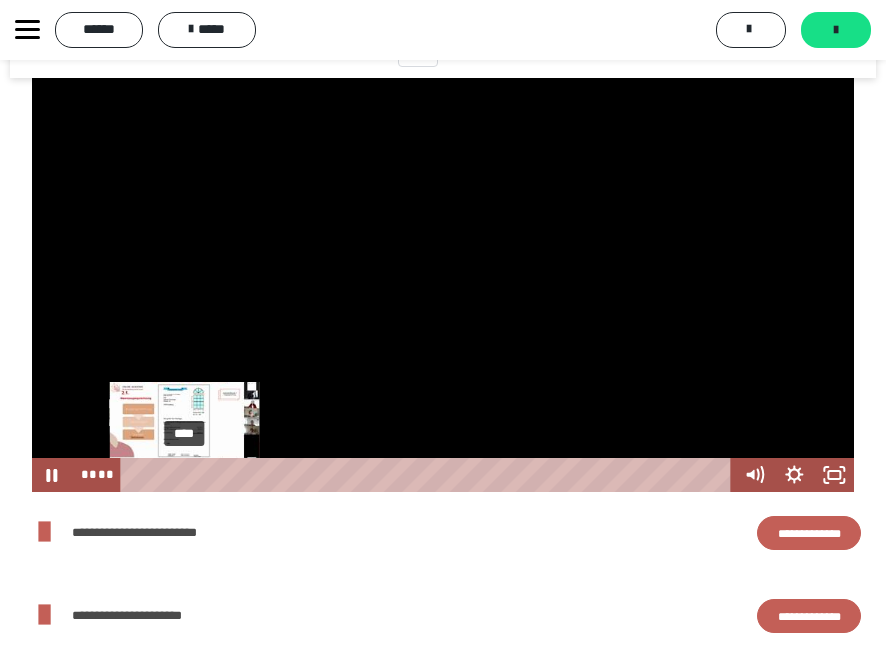 click on "****" at bounding box center (429, 475) 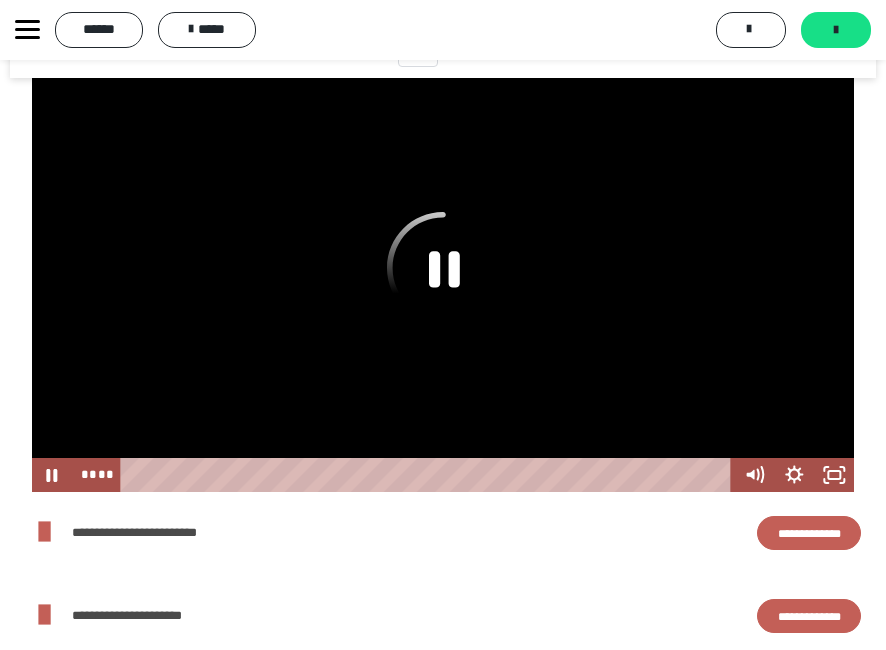 click at bounding box center [443, 285] 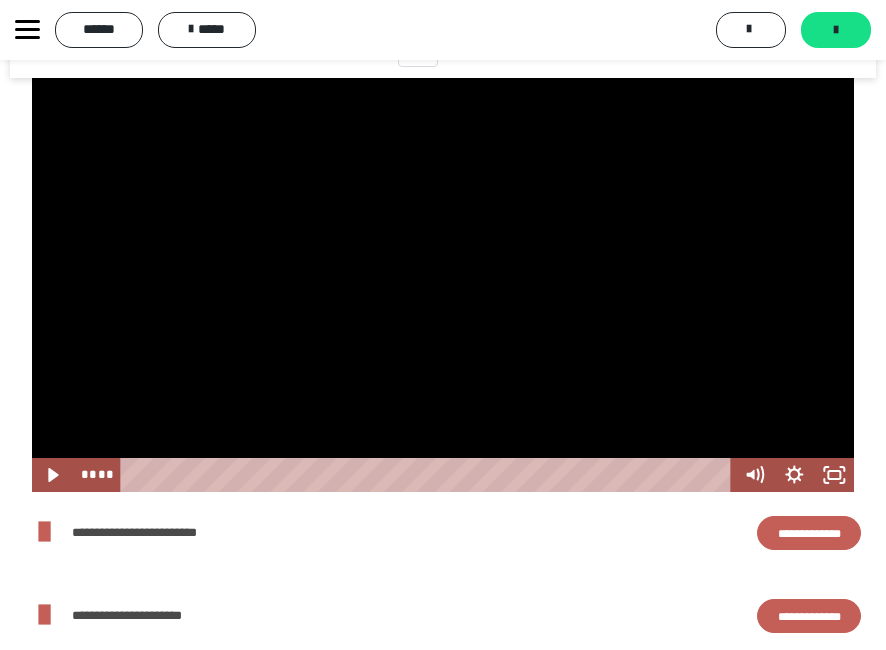 click at bounding box center [443, 285] 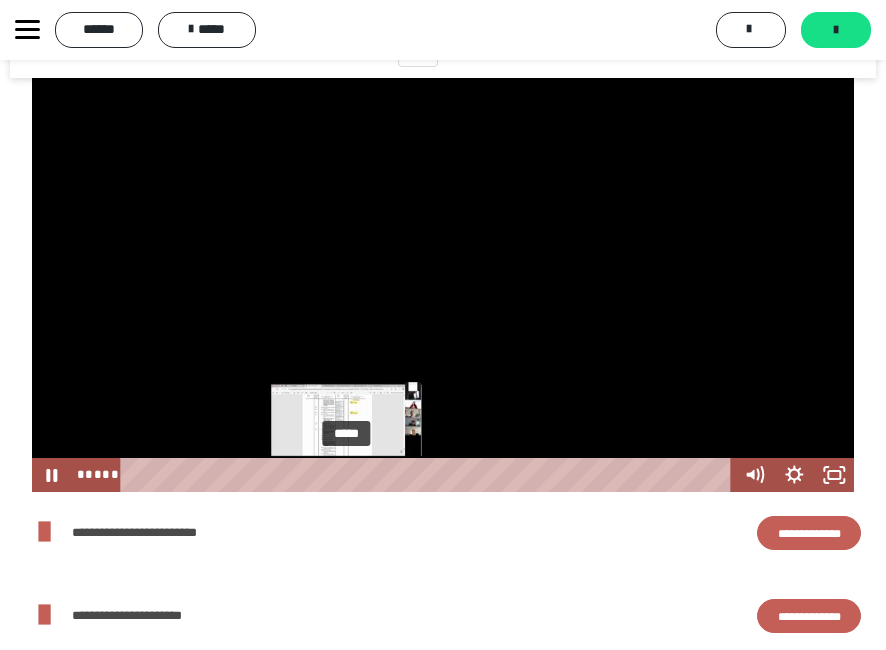 click on "*****" at bounding box center (429, 475) 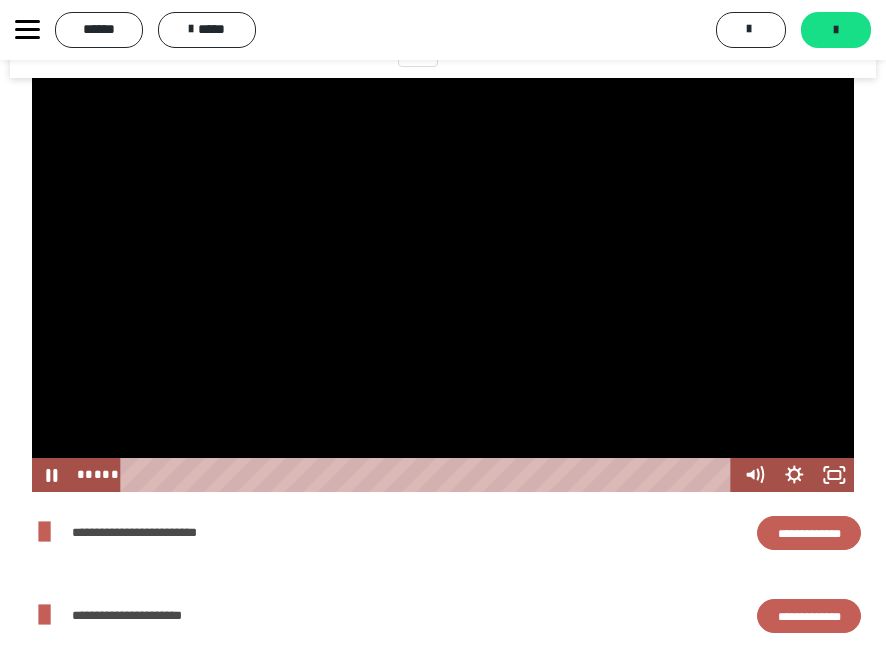 click at bounding box center [443, 285] 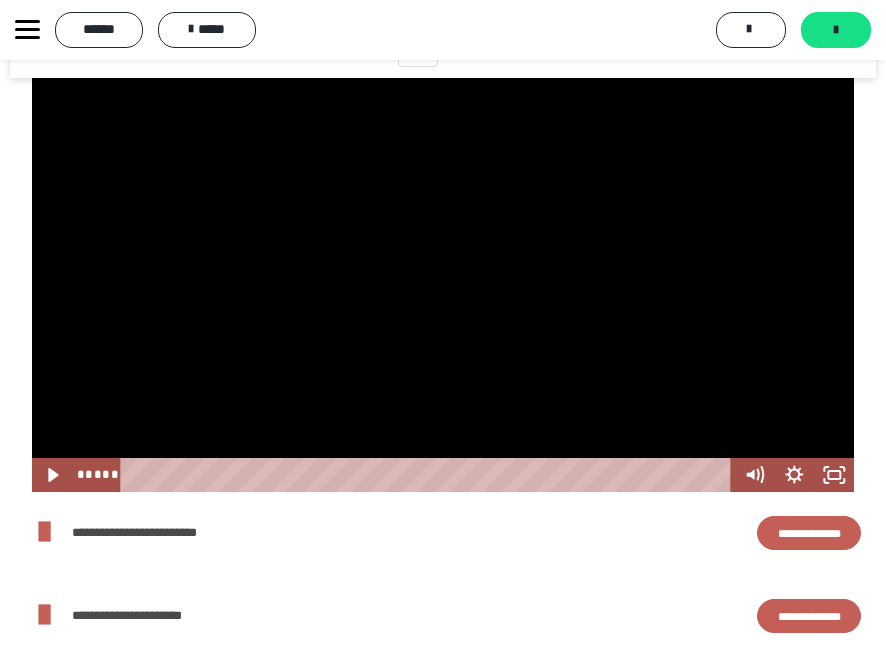 click at bounding box center [443, 285] 